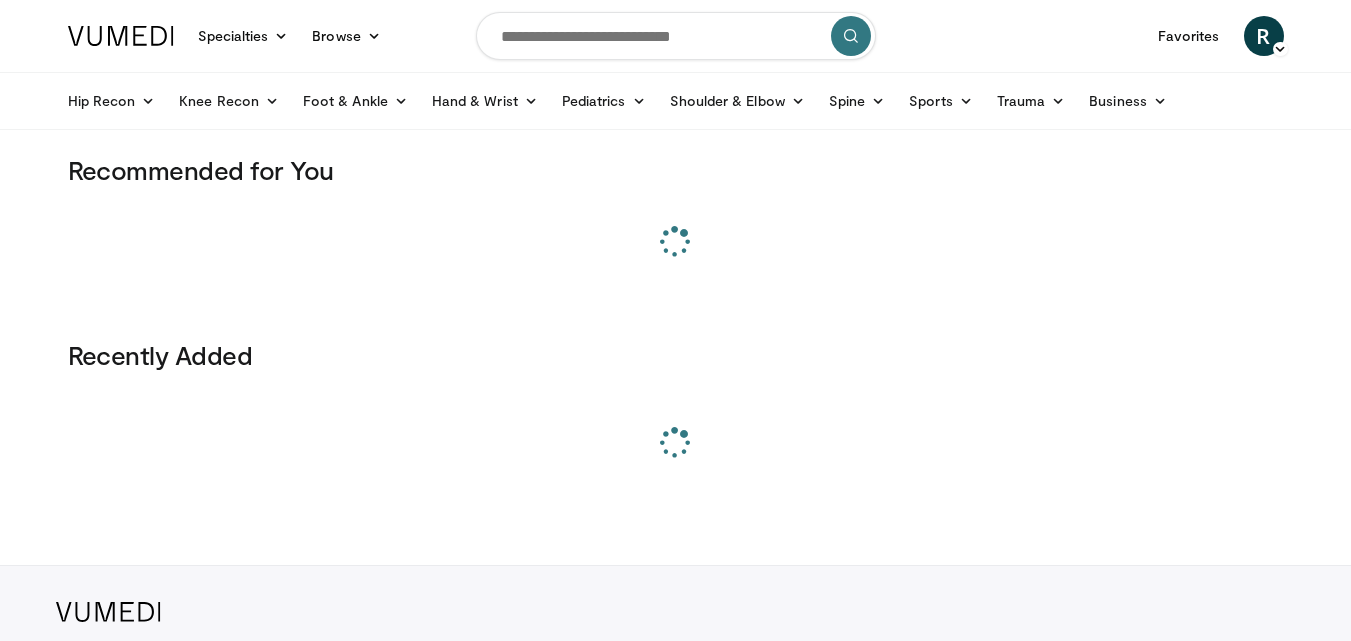 scroll, scrollTop: 0, scrollLeft: 0, axis: both 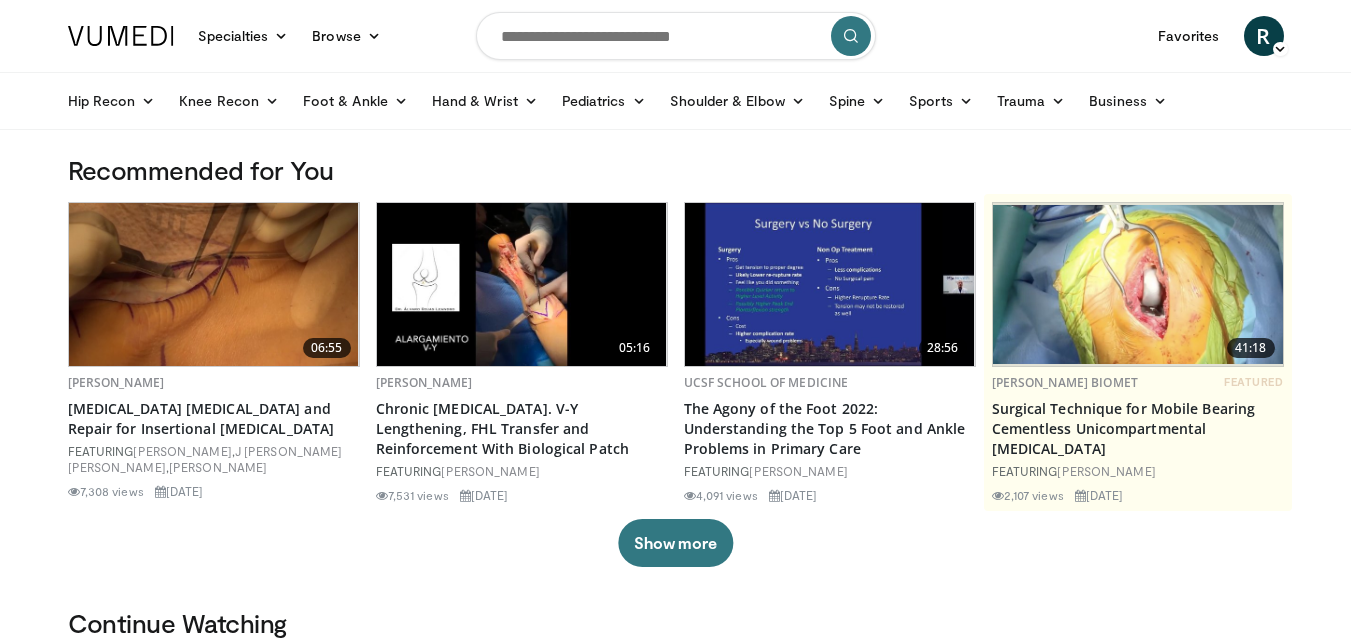 click at bounding box center [676, 36] 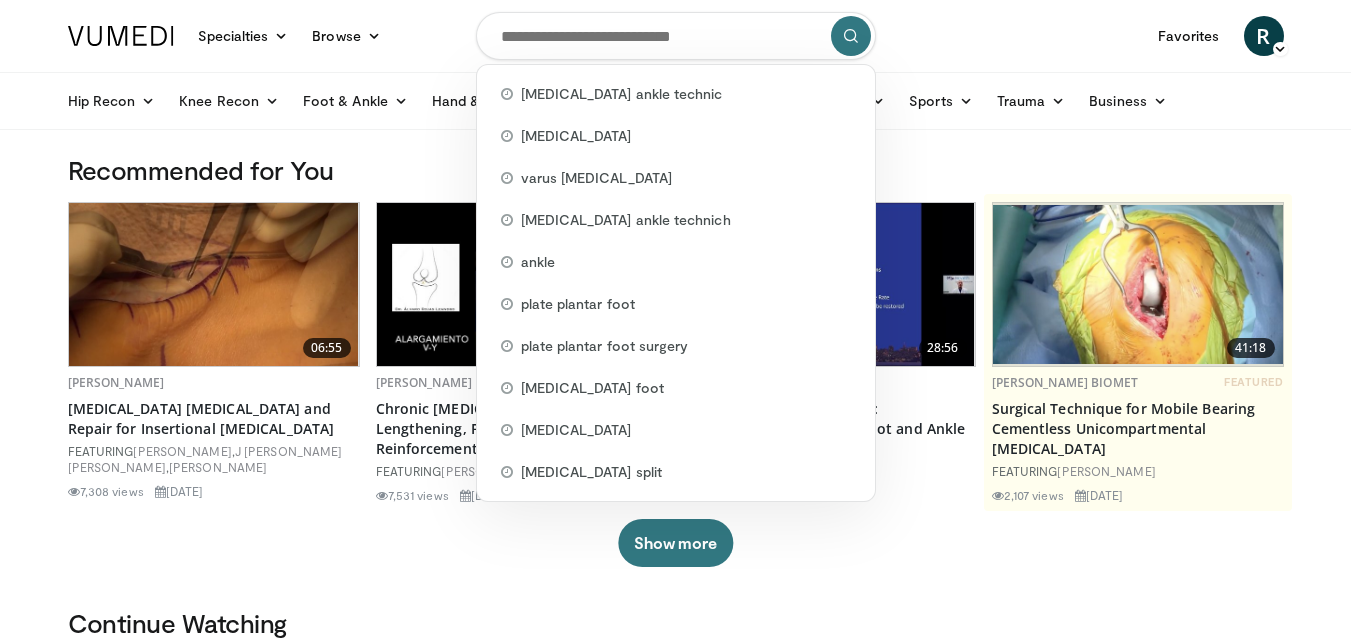 type on "*" 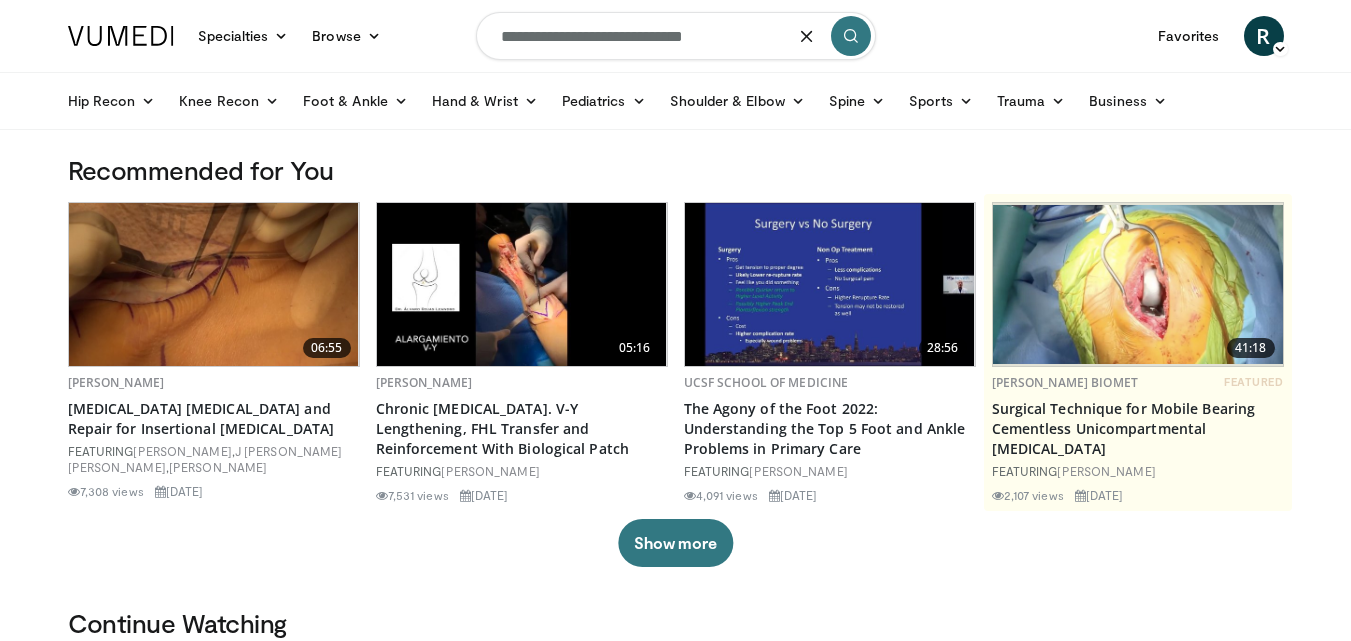 type on "**********" 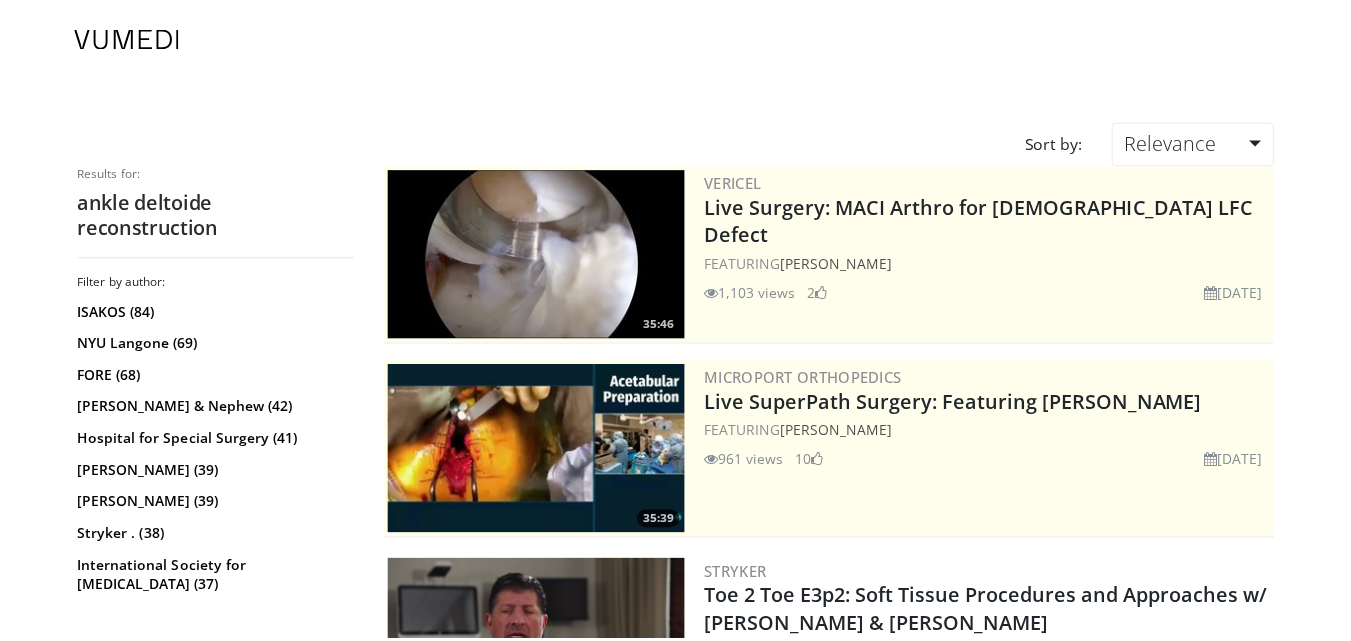 scroll, scrollTop: 0, scrollLeft: 0, axis: both 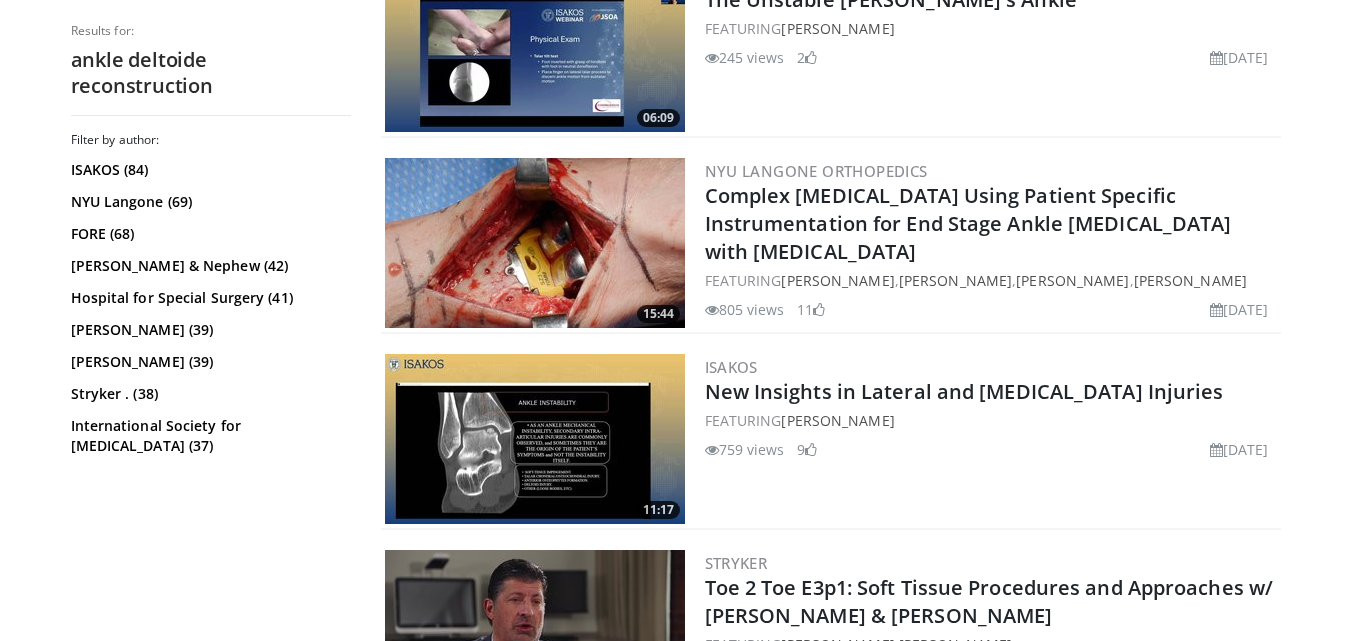click at bounding box center [535, 439] 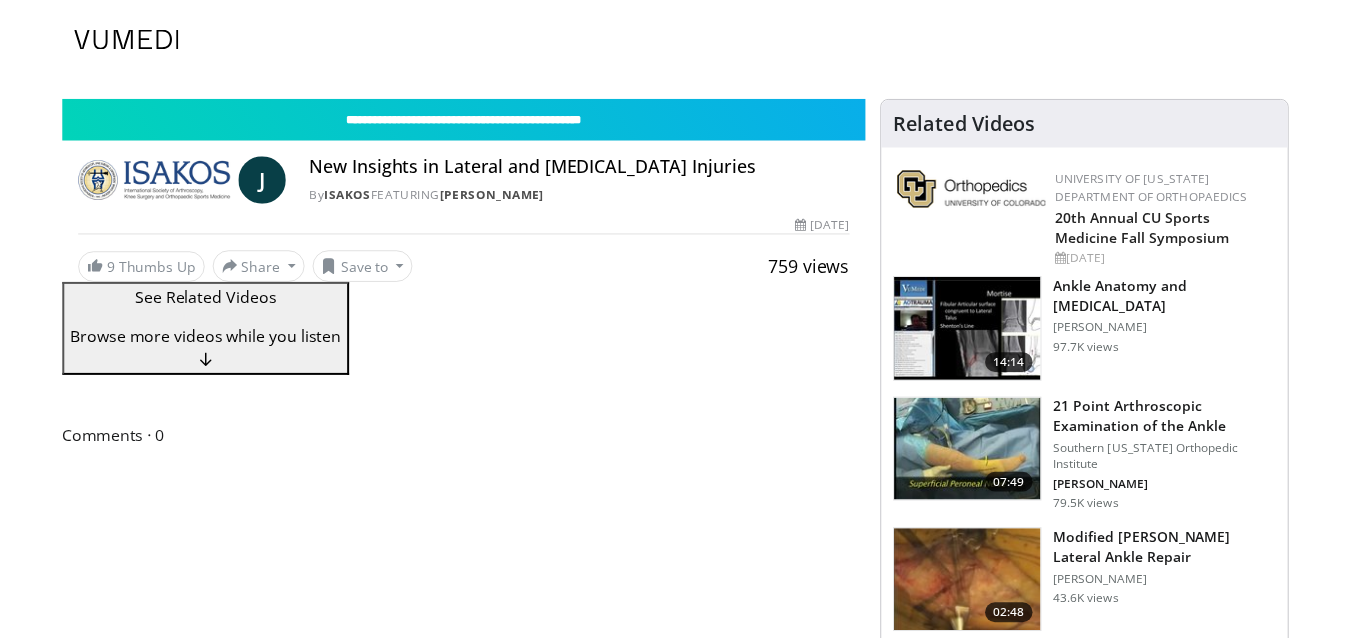 scroll, scrollTop: 0, scrollLeft: 0, axis: both 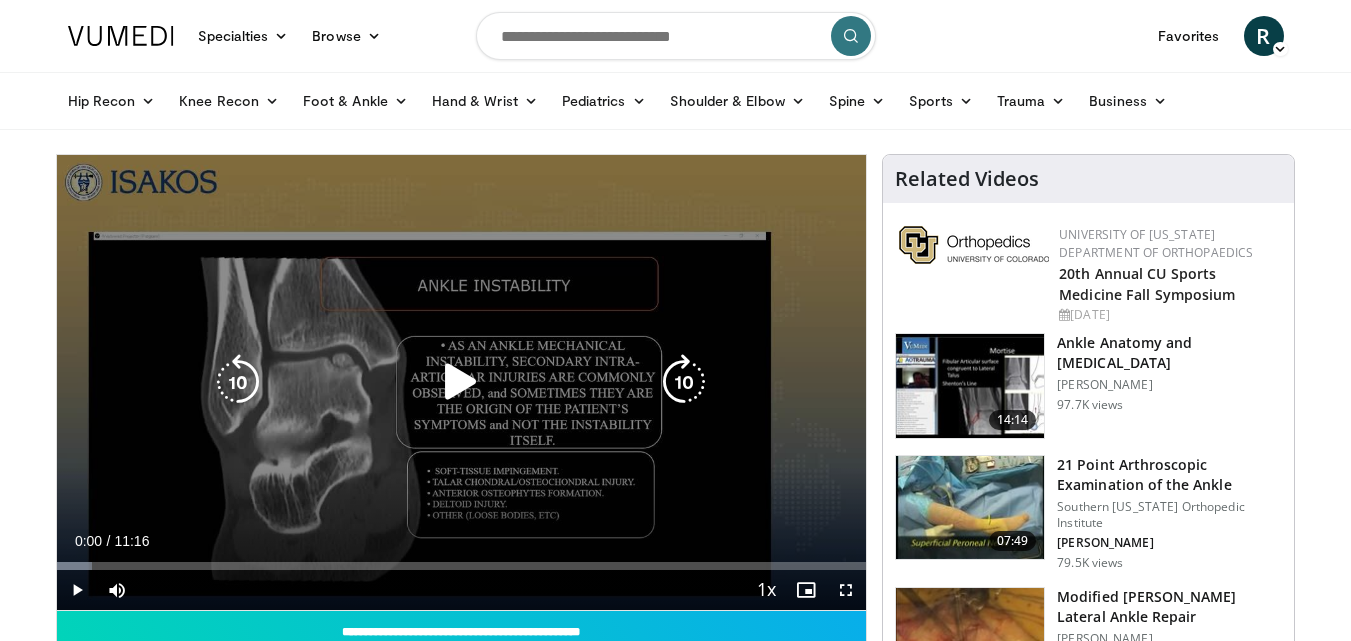 click at bounding box center (461, 382) 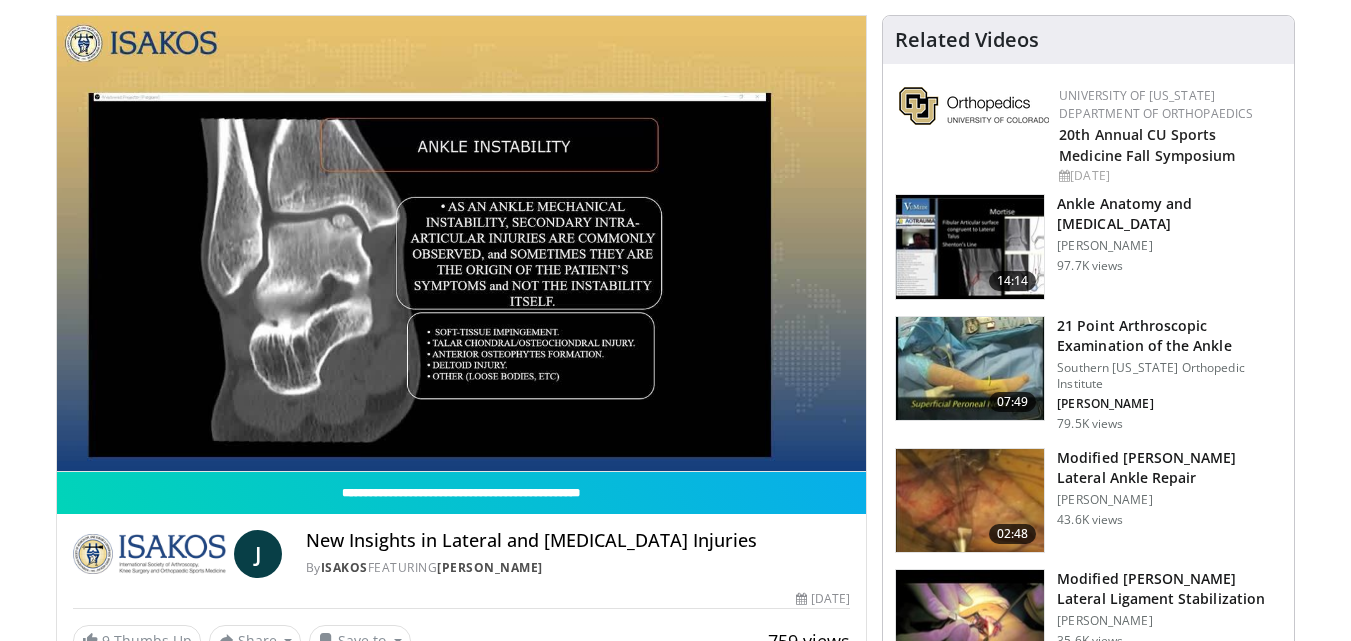 scroll, scrollTop: 144, scrollLeft: 0, axis: vertical 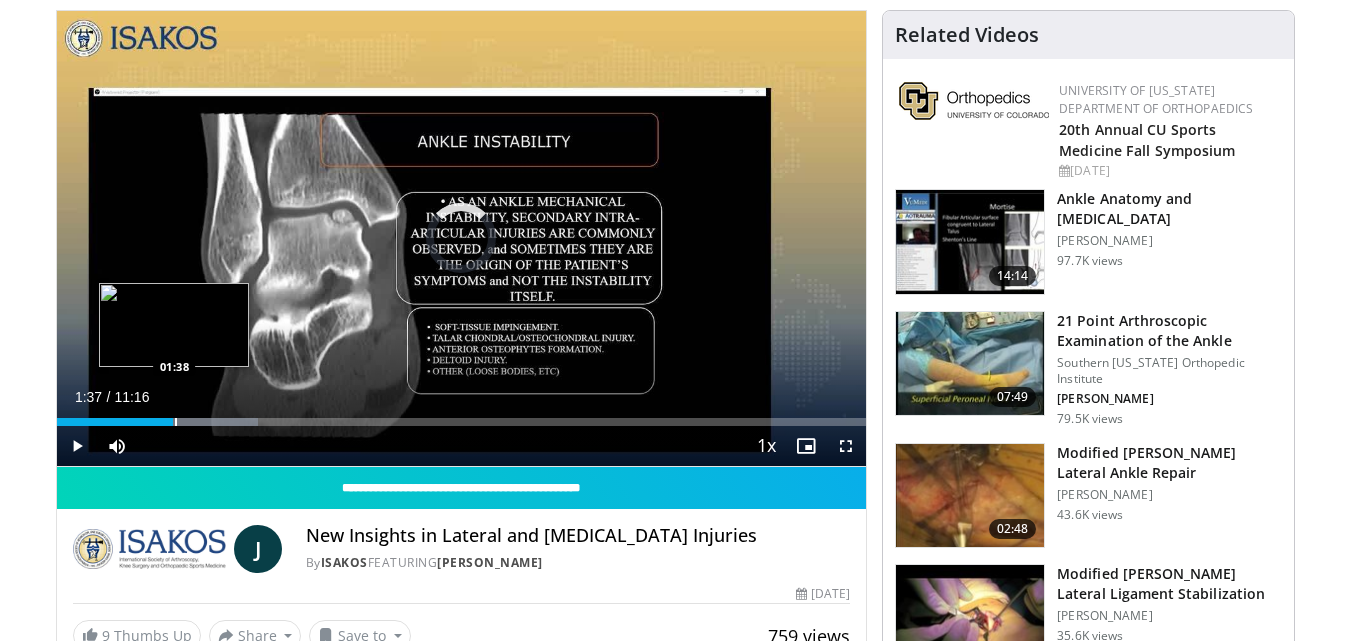 click at bounding box center [176, 422] 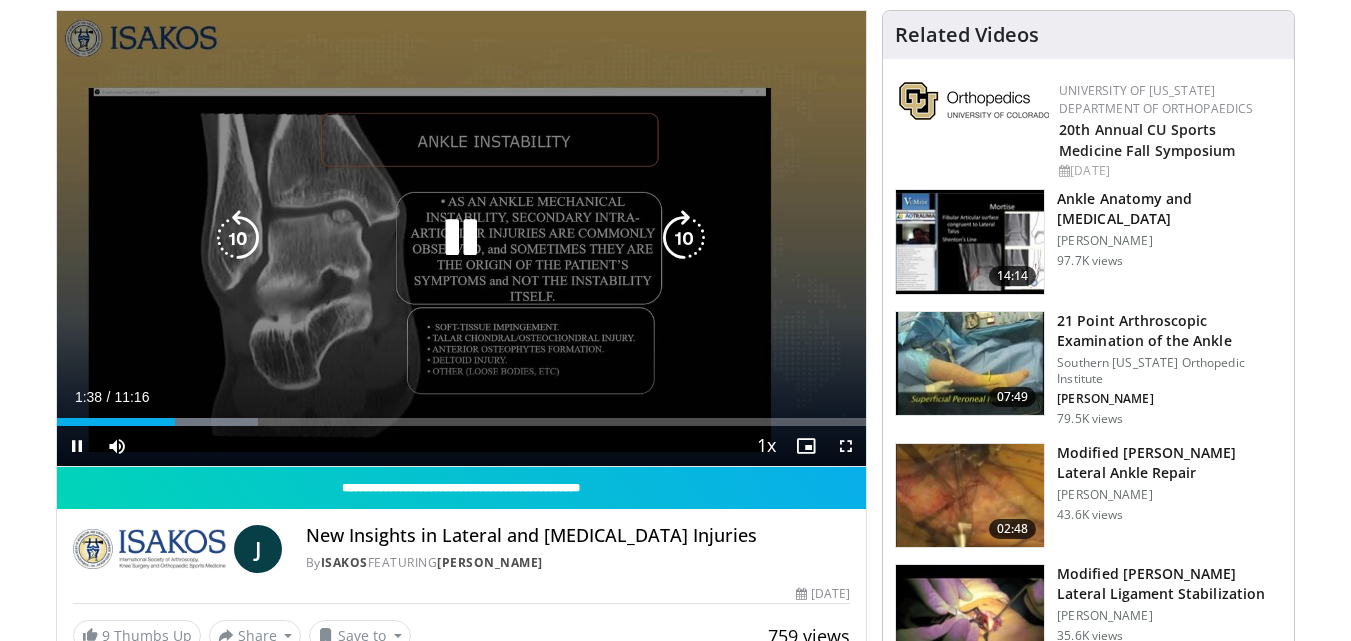 click on "10 seconds
Tap to unmute" at bounding box center (462, 238) 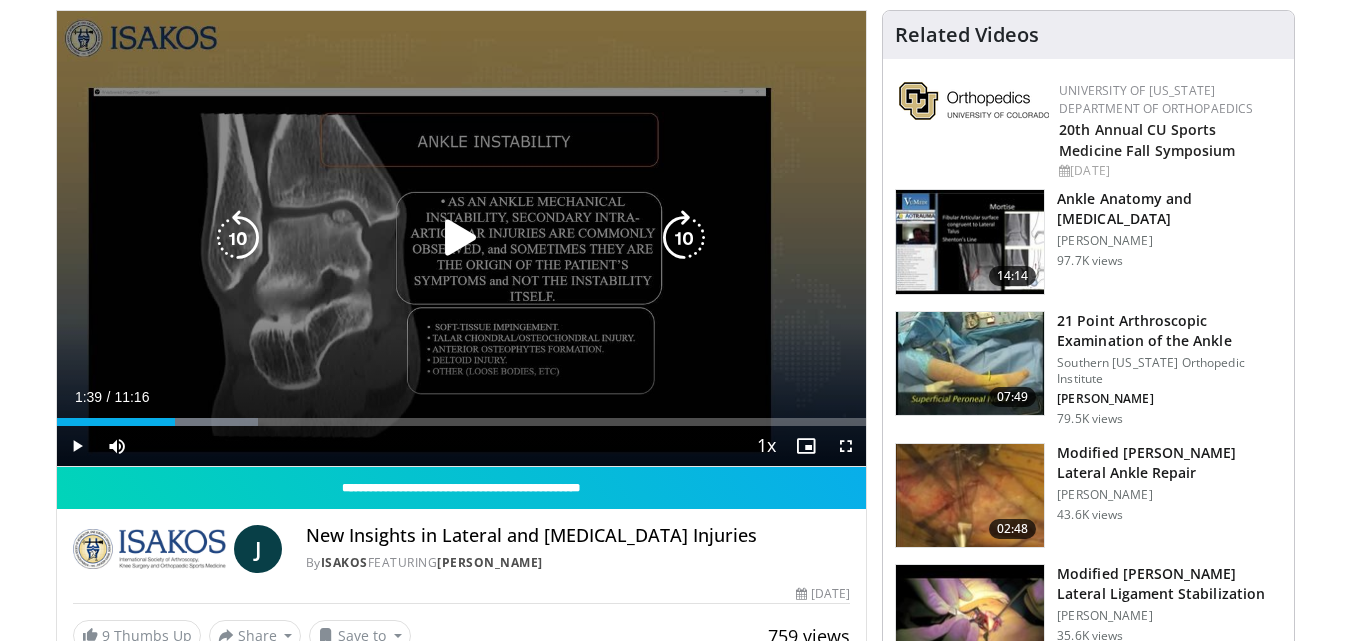 click on "10 seconds
Tap to unmute" at bounding box center [462, 238] 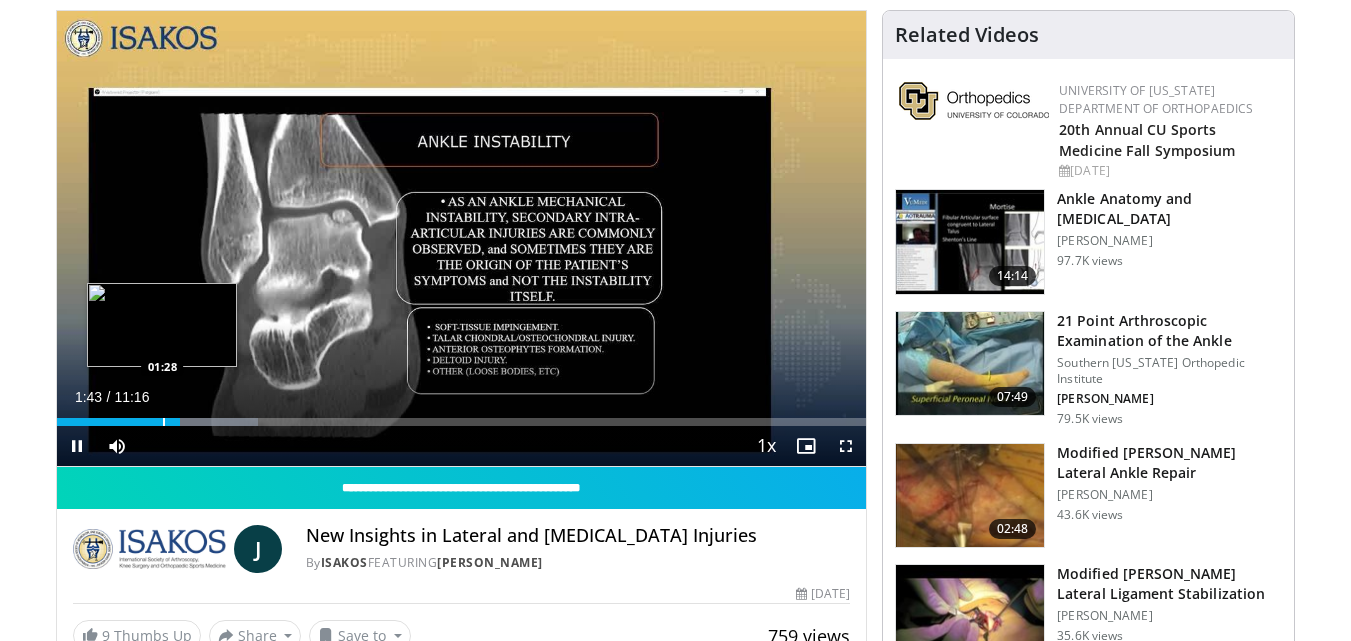 click at bounding box center [164, 422] 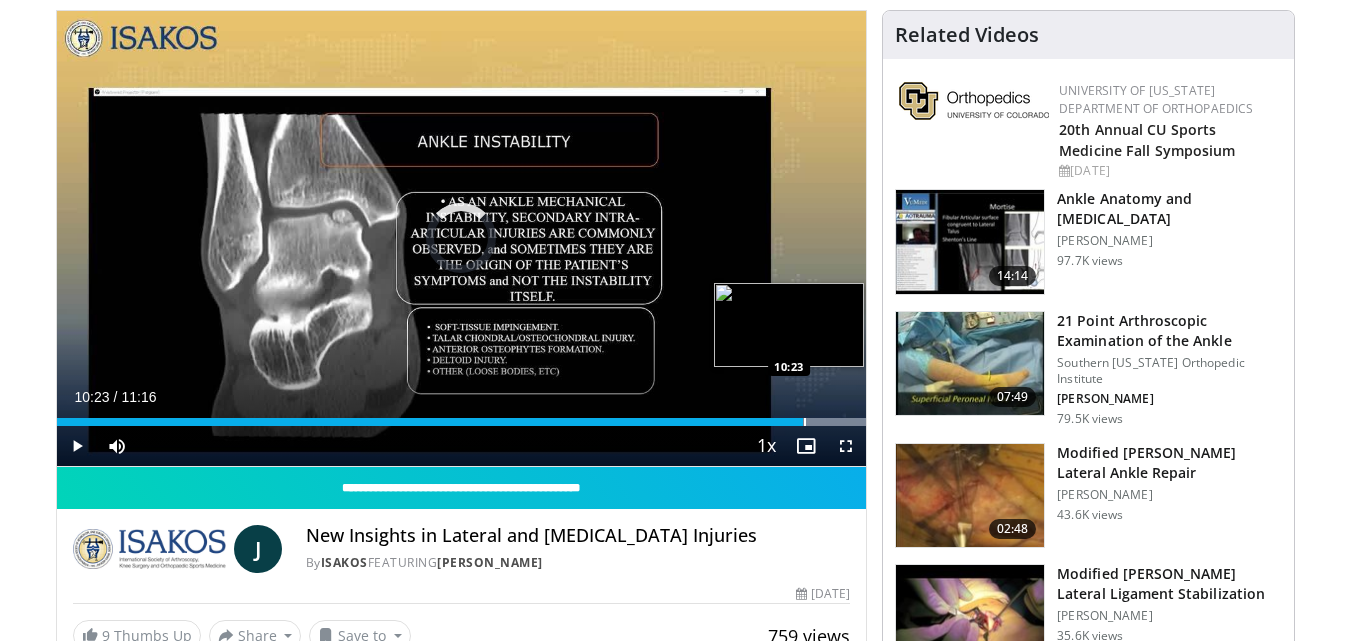 click at bounding box center [805, 422] 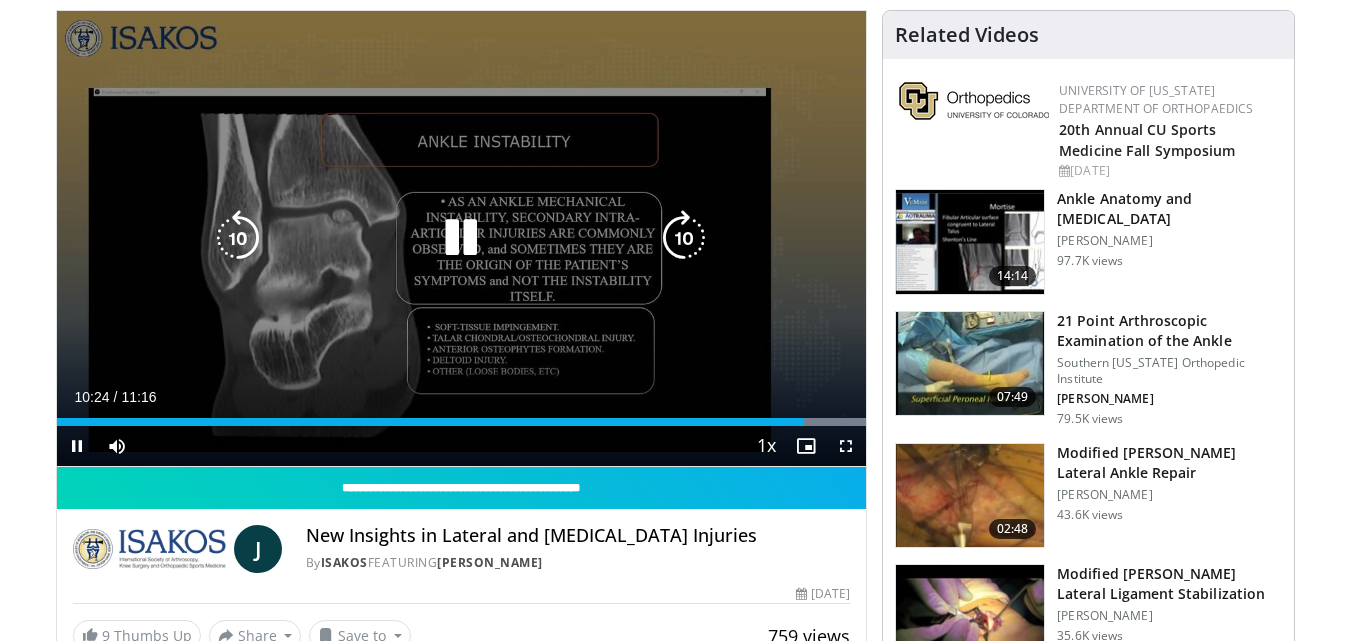 click at bounding box center (461, 238) 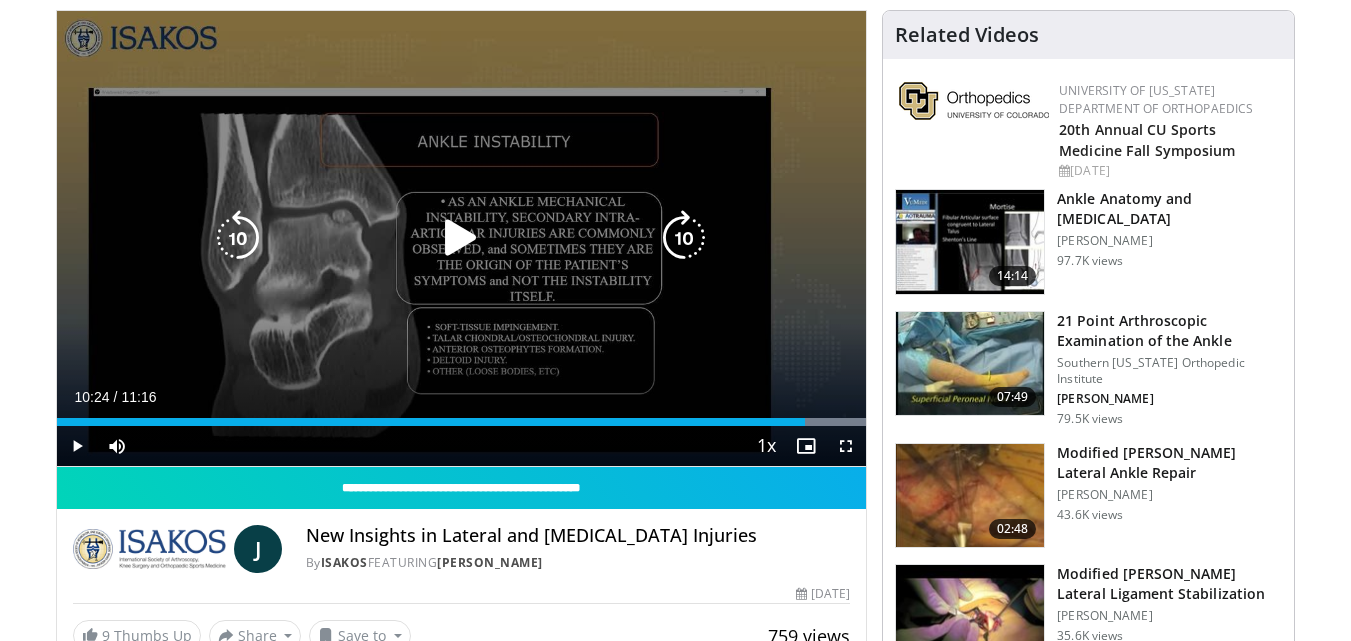 click at bounding box center [461, 238] 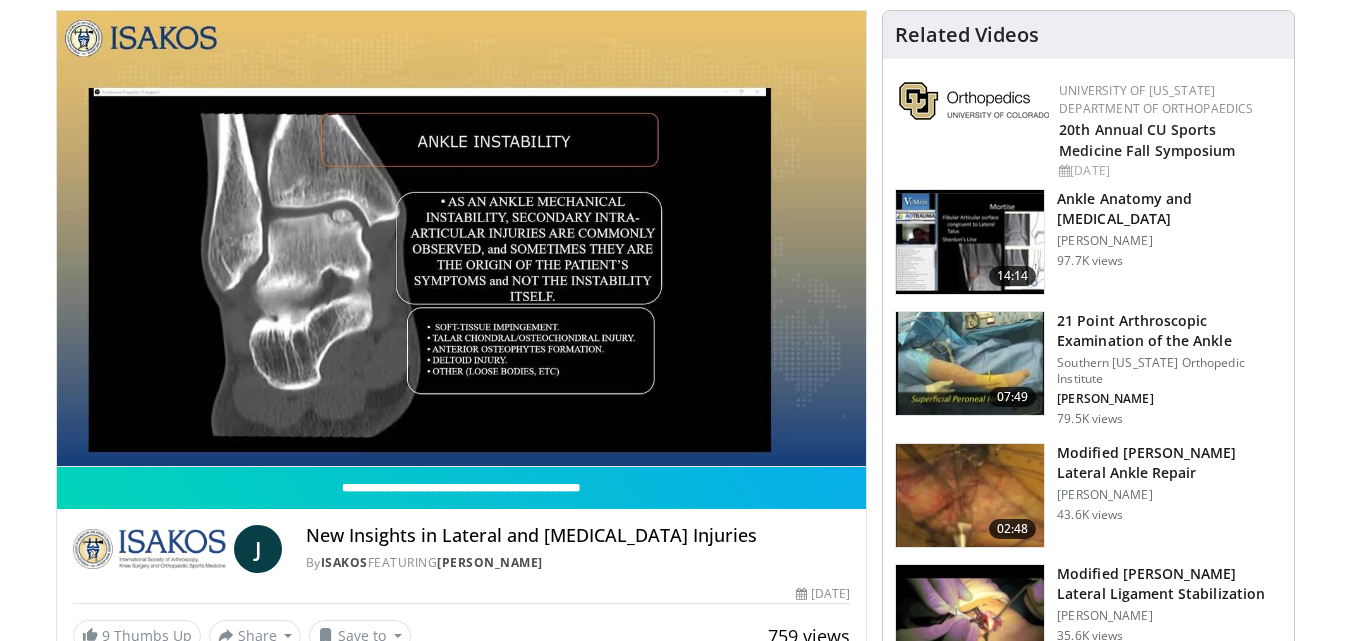 scroll, scrollTop: 0, scrollLeft: 0, axis: both 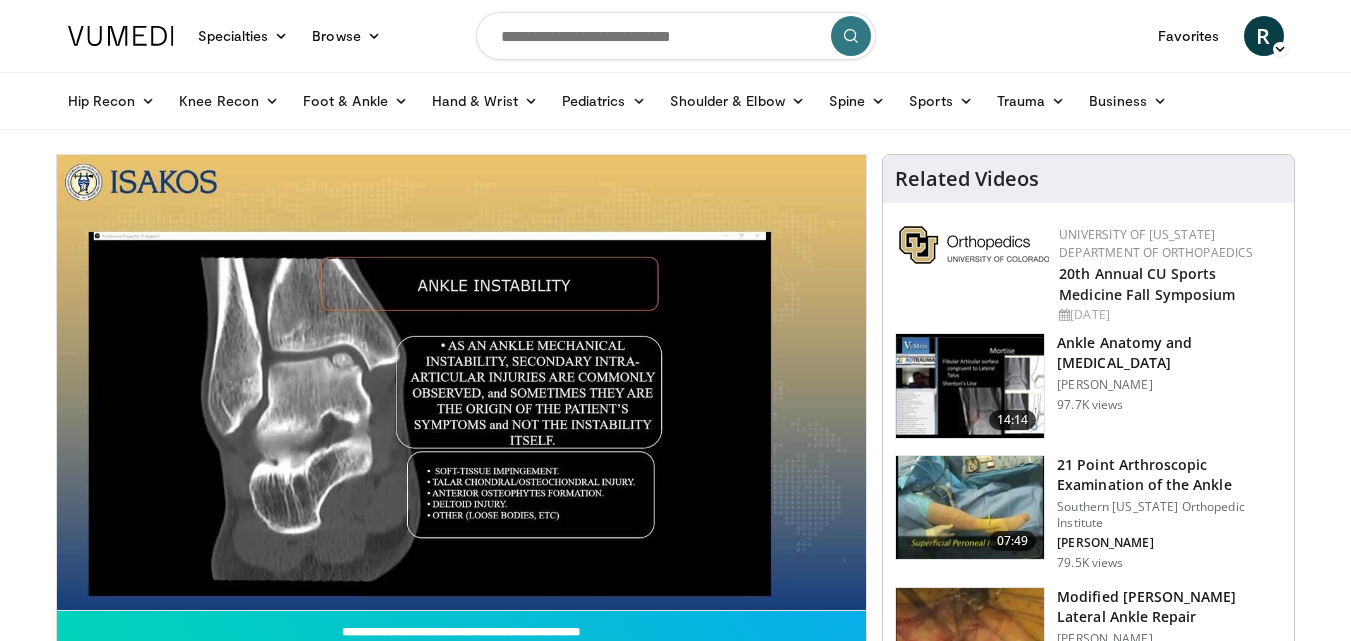 click at bounding box center [676, 36] 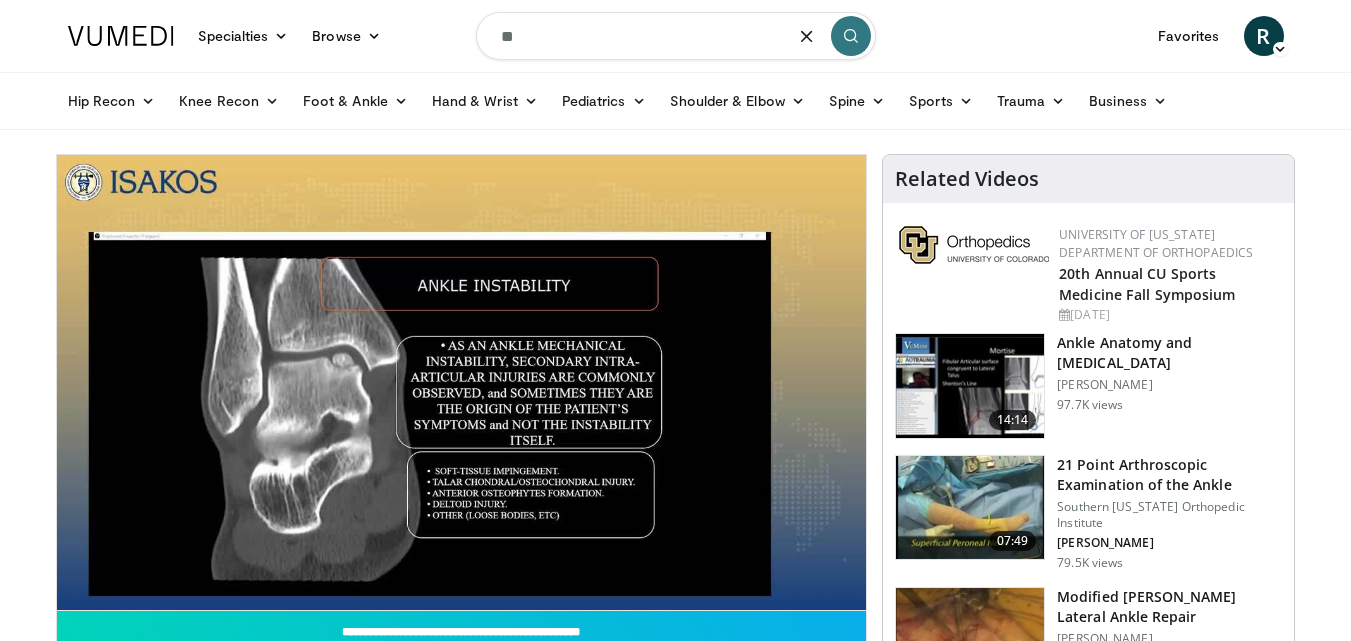 type on "*" 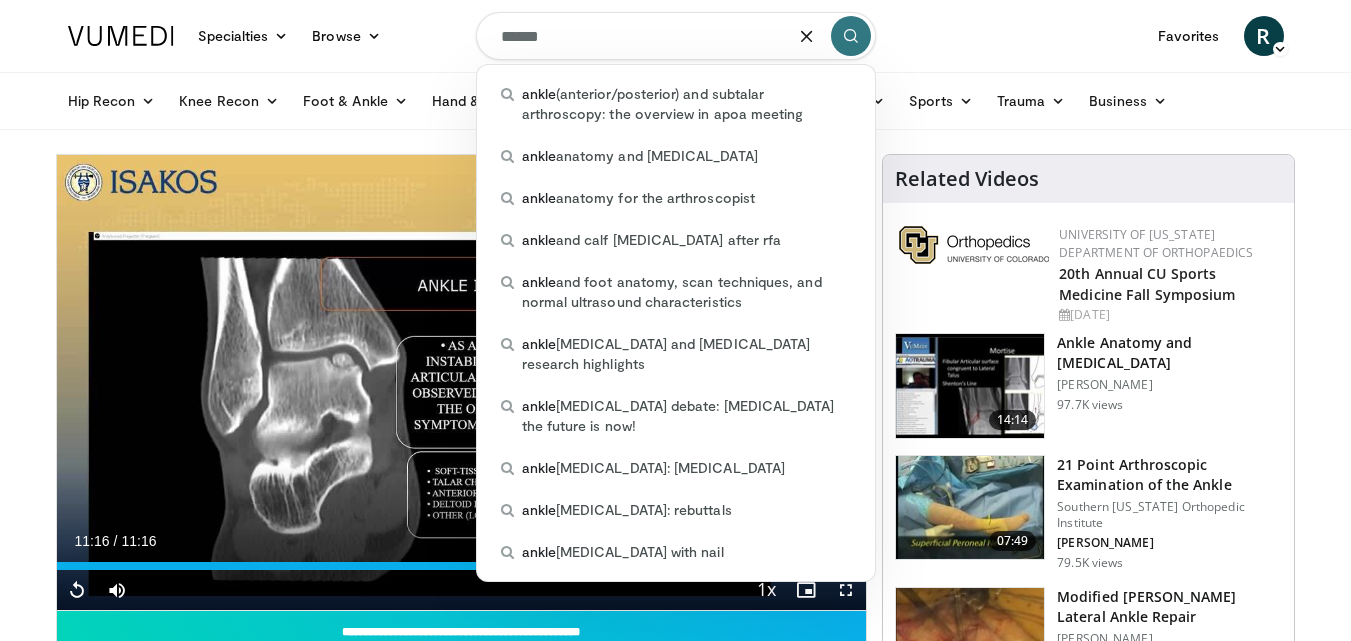 type on "*****" 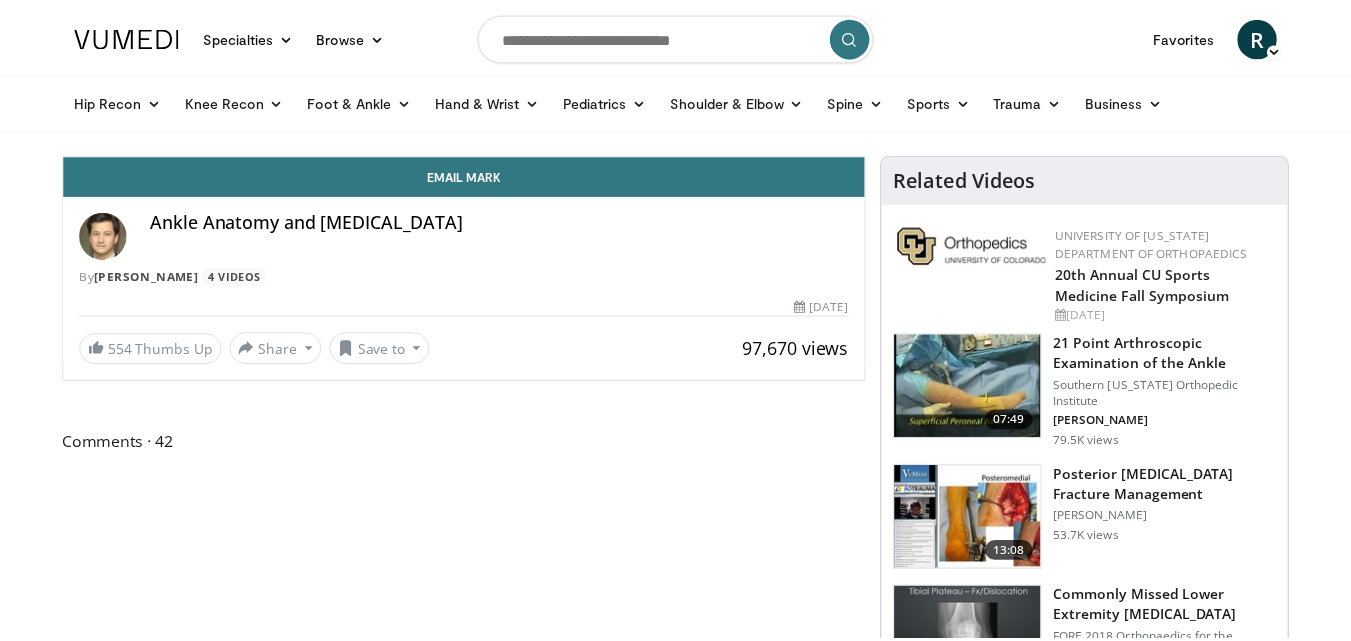 scroll, scrollTop: 0, scrollLeft: 0, axis: both 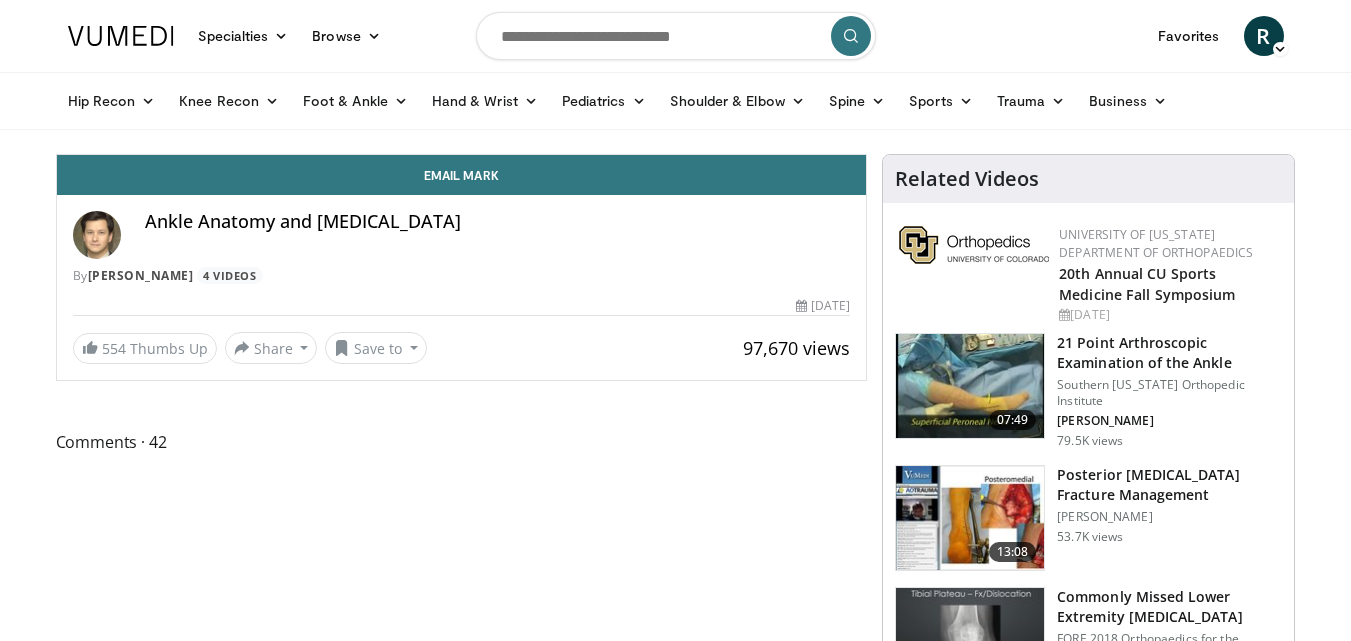 click at bounding box center (676, 36) 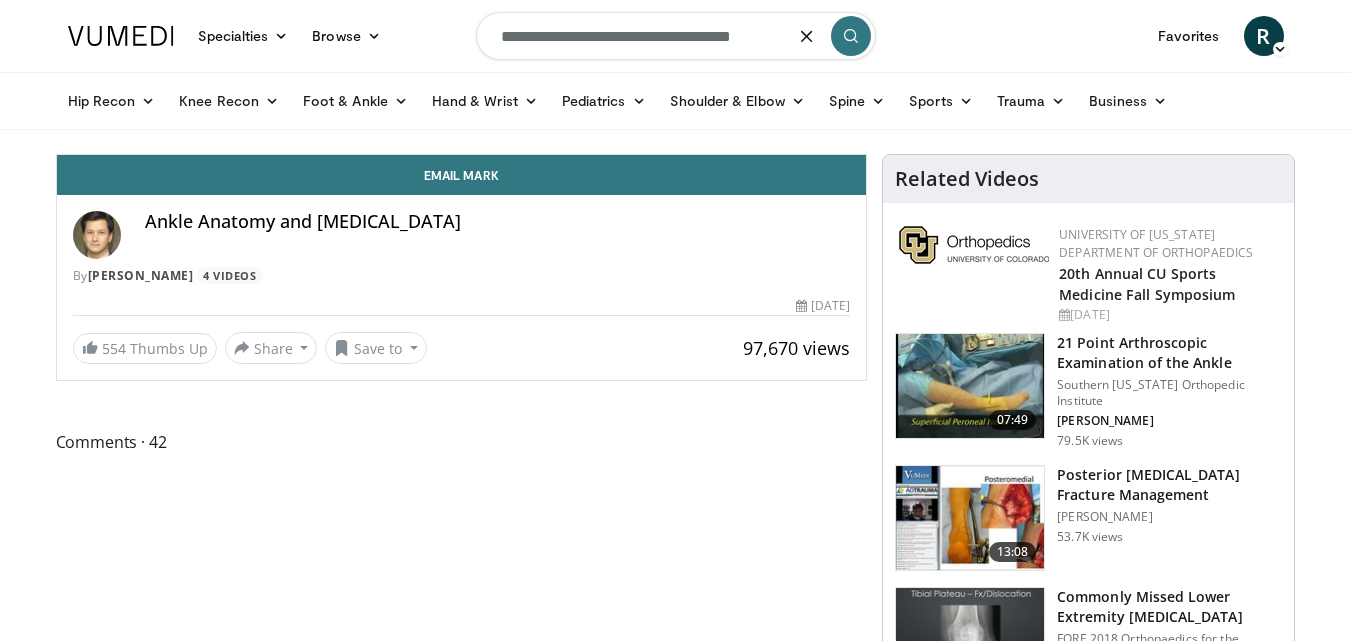 type on "**********" 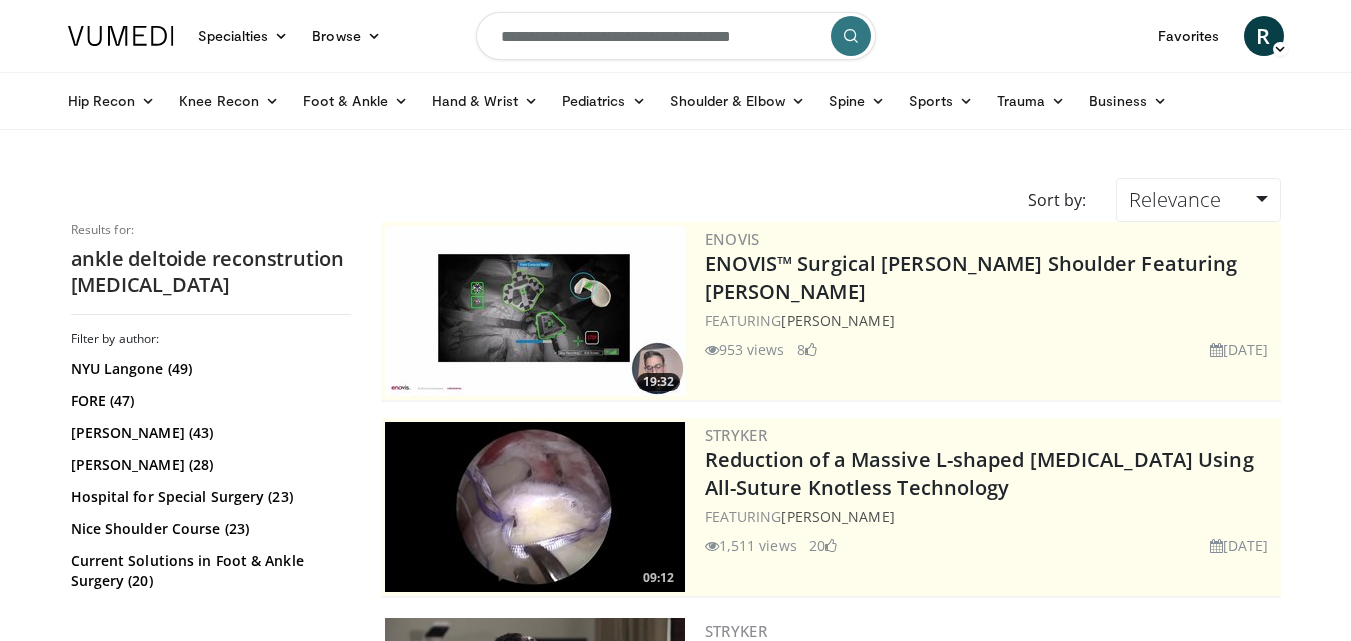 scroll, scrollTop: 0, scrollLeft: 0, axis: both 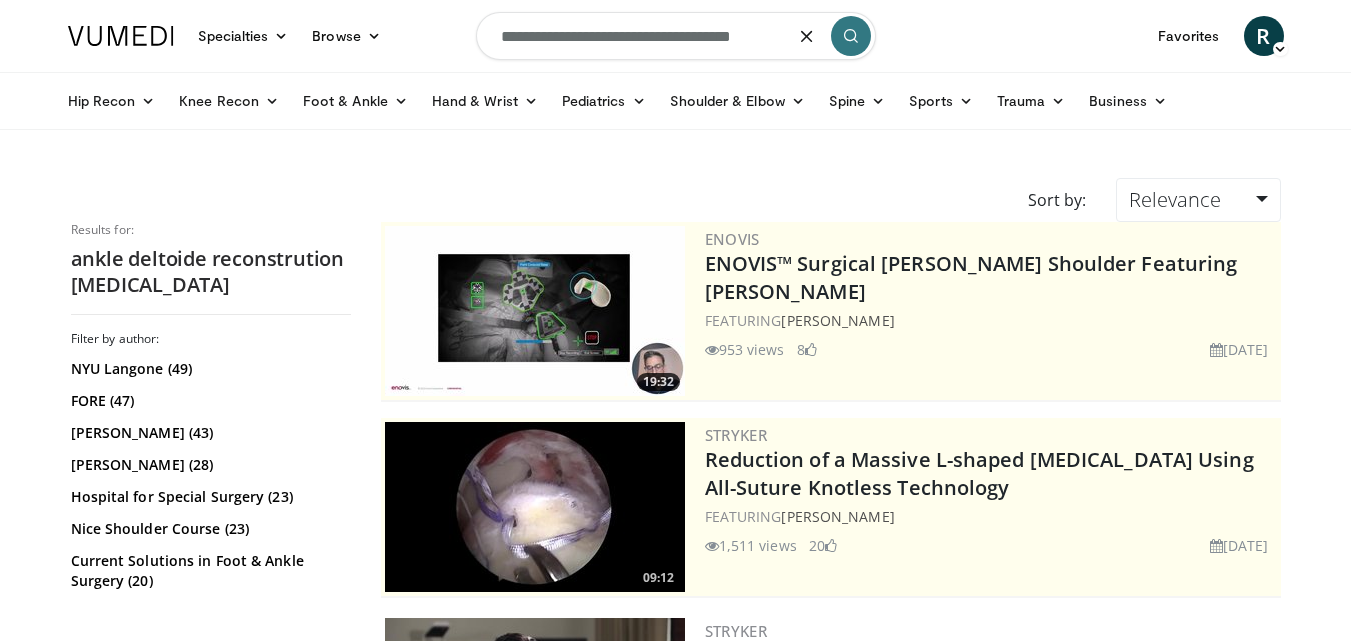 drag, startPoint x: 777, startPoint y: 36, endPoint x: 315, endPoint y: 9, distance: 462.7883 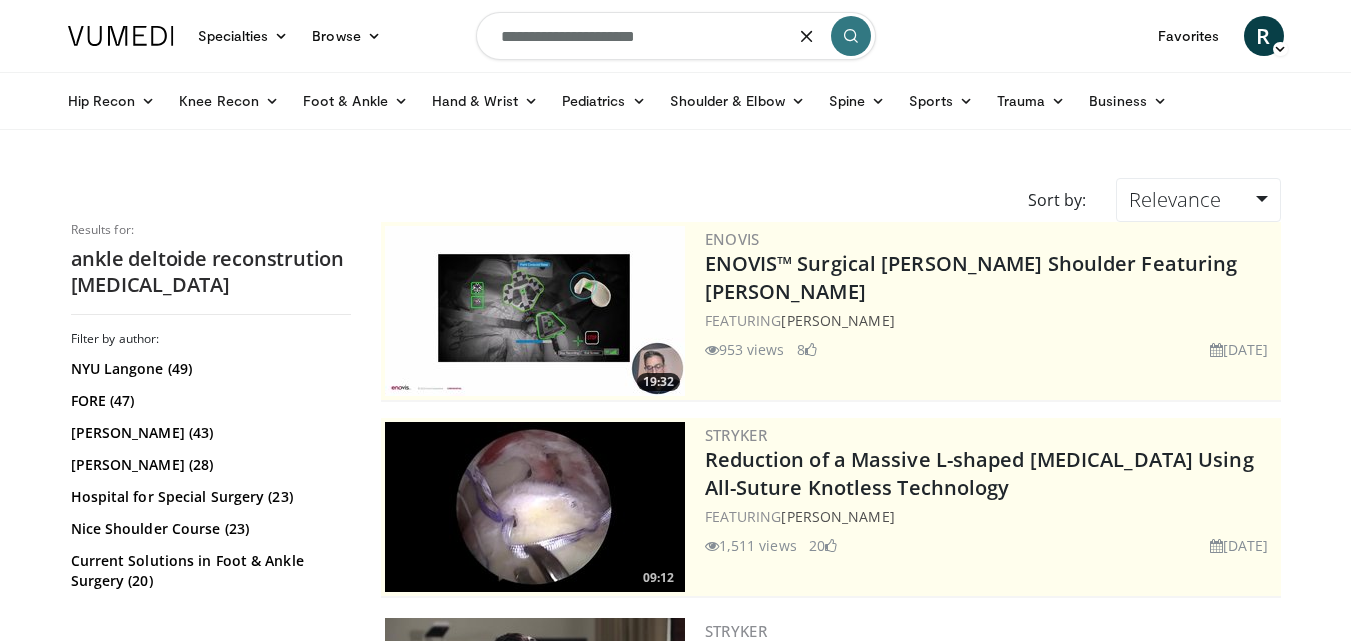 type on "**********" 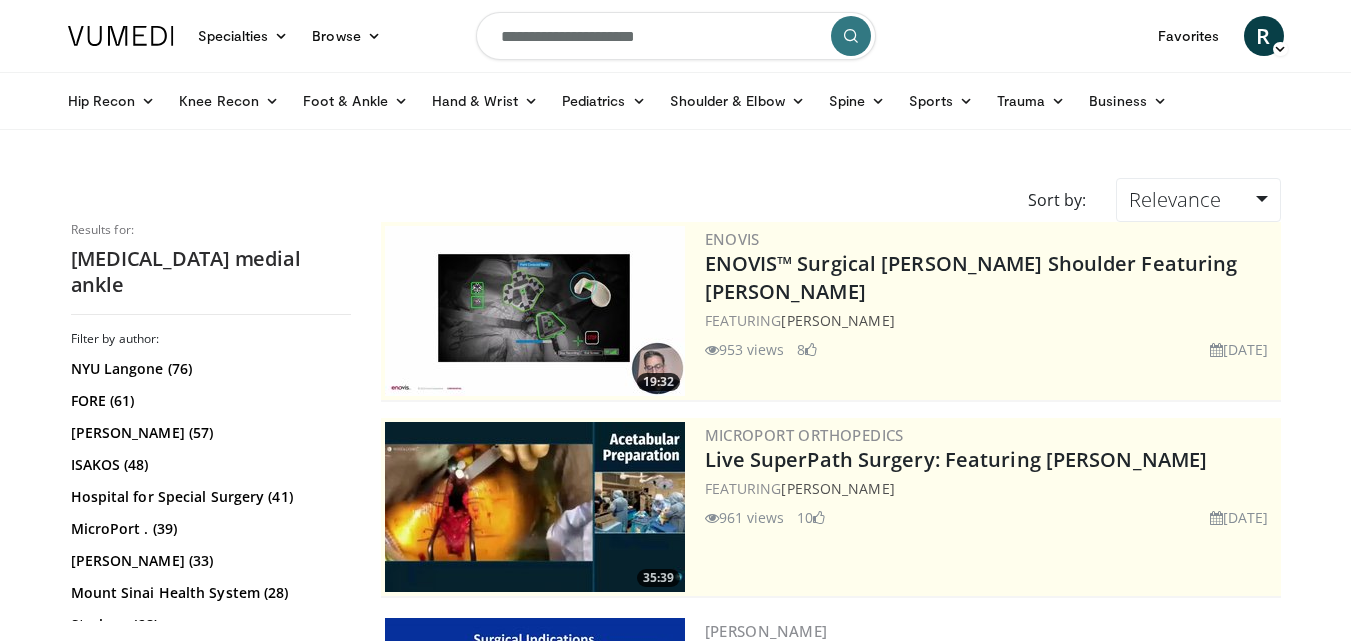 scroll, scrollTop: 0, scrollLeft: 0, axis: both 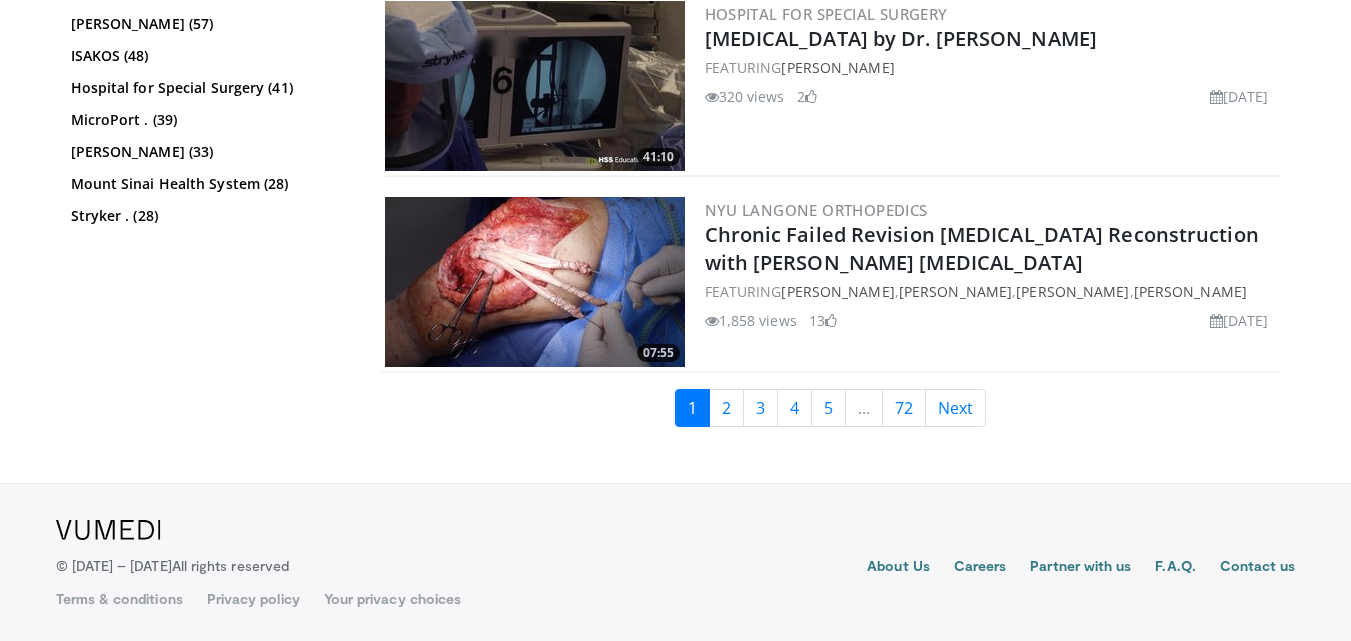 click at bounding box center (535, 282) 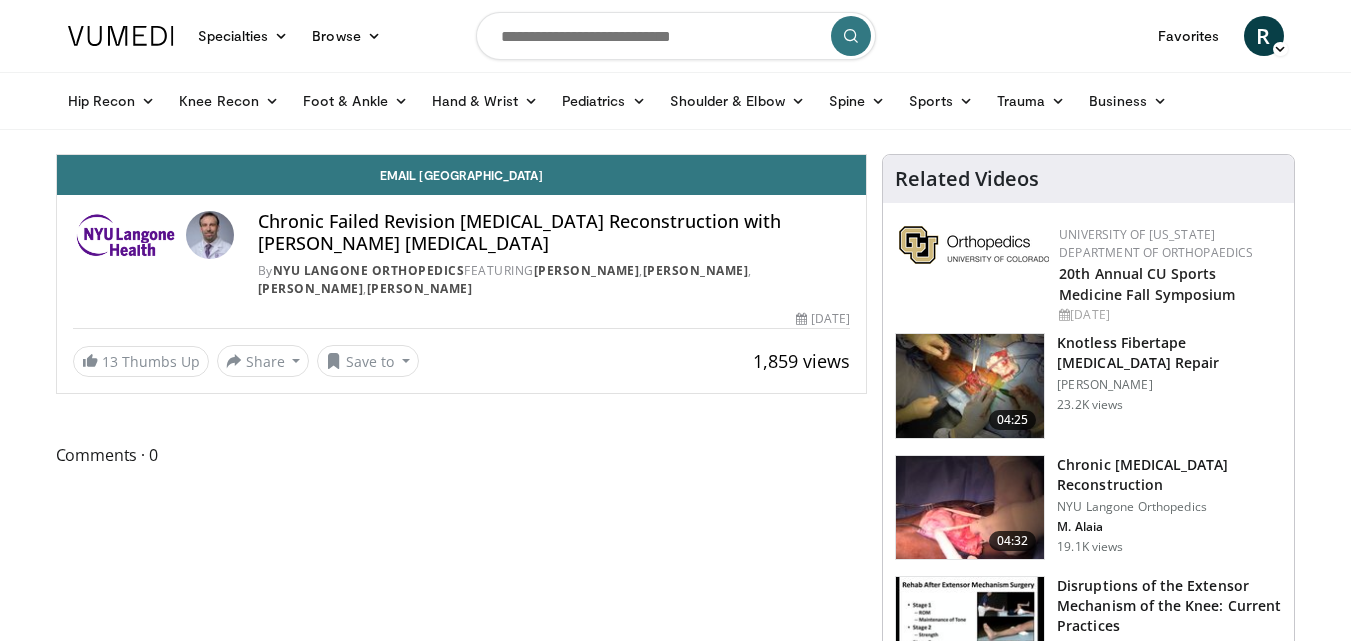 scroll, scrollTop: 0, scrollLeft: 0, axis: both 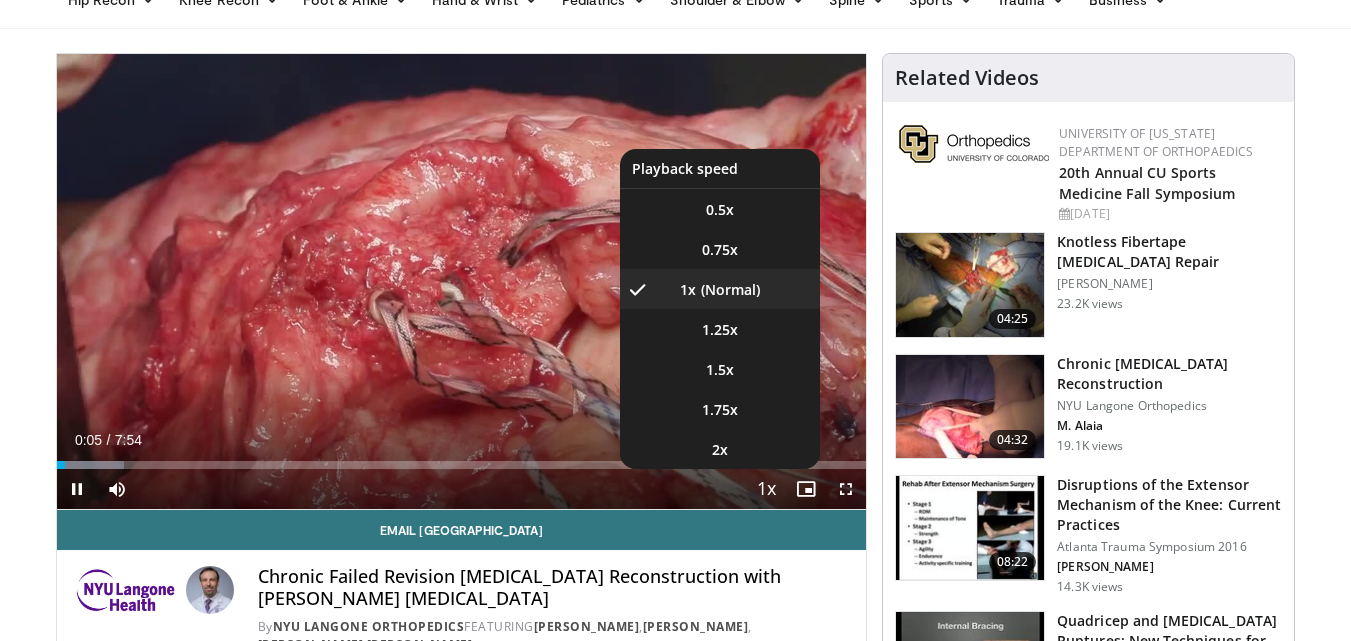 click at bounding box center [766, 490] 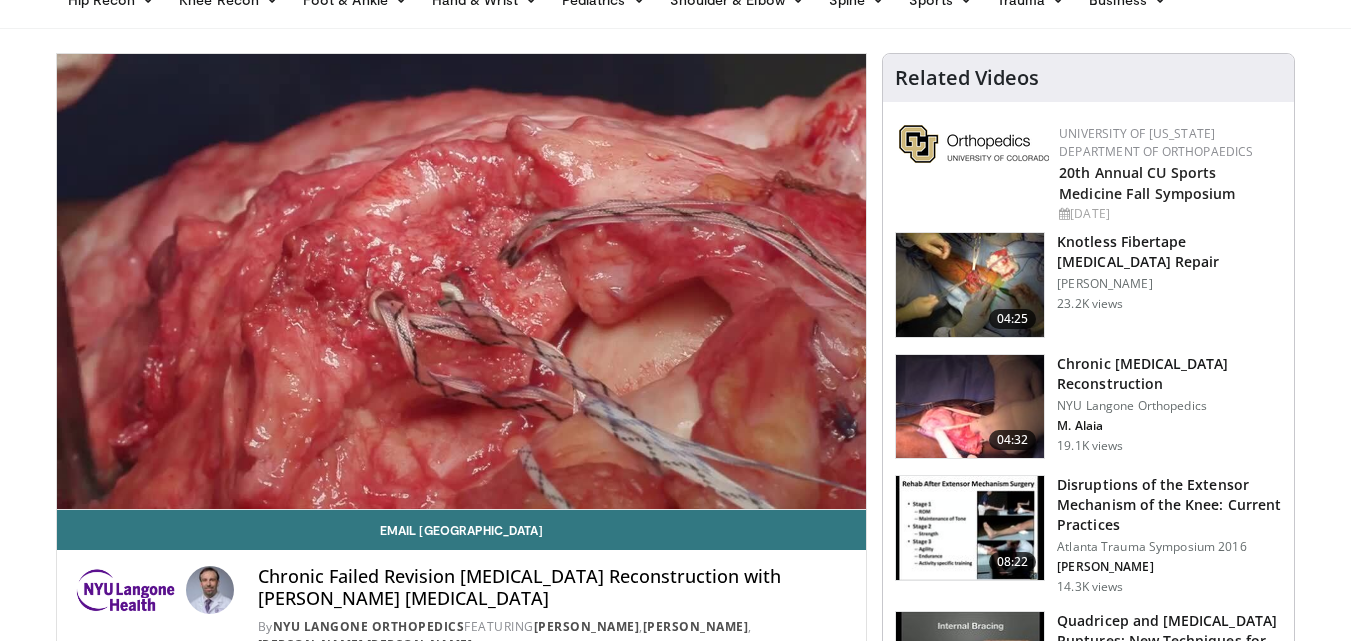 click on "**********" at bounding box center (462, 282) 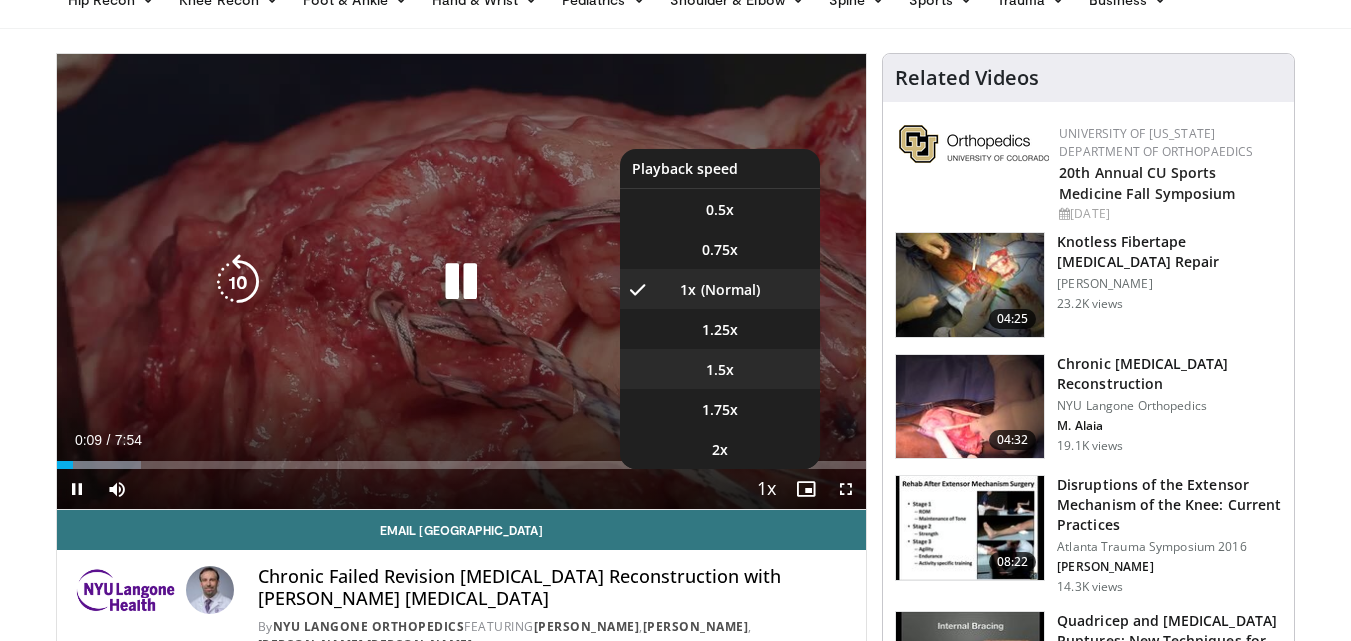 click on "1.5x" at bounding box center [720, 369] 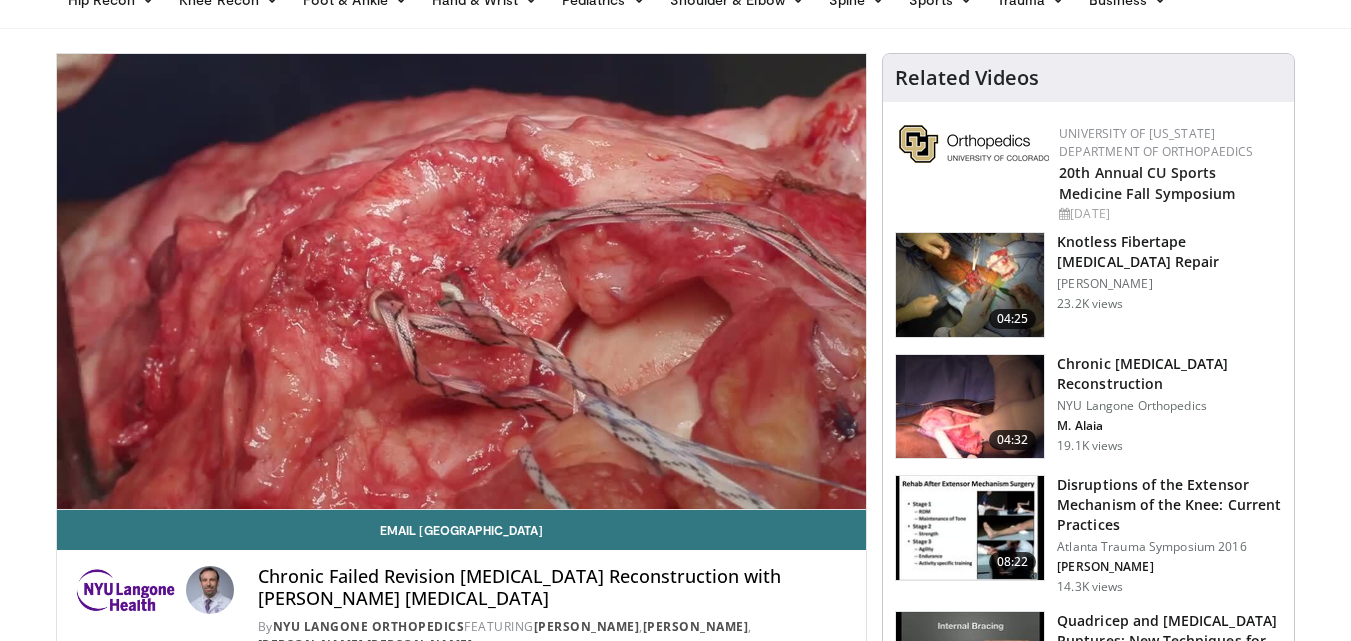 click on "Specialties
Adult & Family Medicine
Allergy, [MEDICAL_DATA], Immunology
Anesthesiology
Cardiology
Dental
Dermatology
Endocrinology
Gastroenterology & Hepatology
[MEDICAL_DATA]
Hematology & Oncology
[MEDICAL_DATA]
Nephrology
Neurology
[GEOGRAPHIC_DATA]
Obstetrics & Gynecology
Ophthalmology
Oral Maxillofacial
Orthopaedics
Otolaryngology
Pediatrics
Plastic Surgery
[GEOGRAPHIC_DATA]
Psychiatry
Pulmonology
Radiation Oncology
[MEDICAL_DATA]
Rheumatology
Urology" at bounding box center [675, 1544] 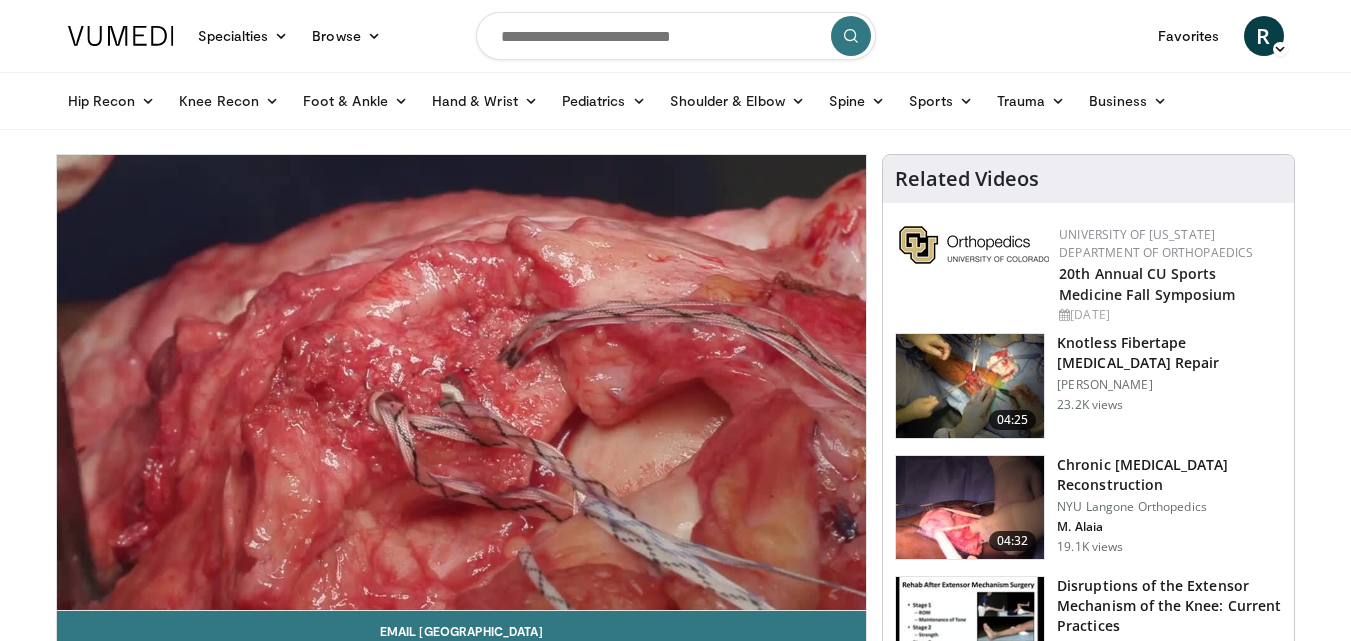click at bounding box center [676, 36] 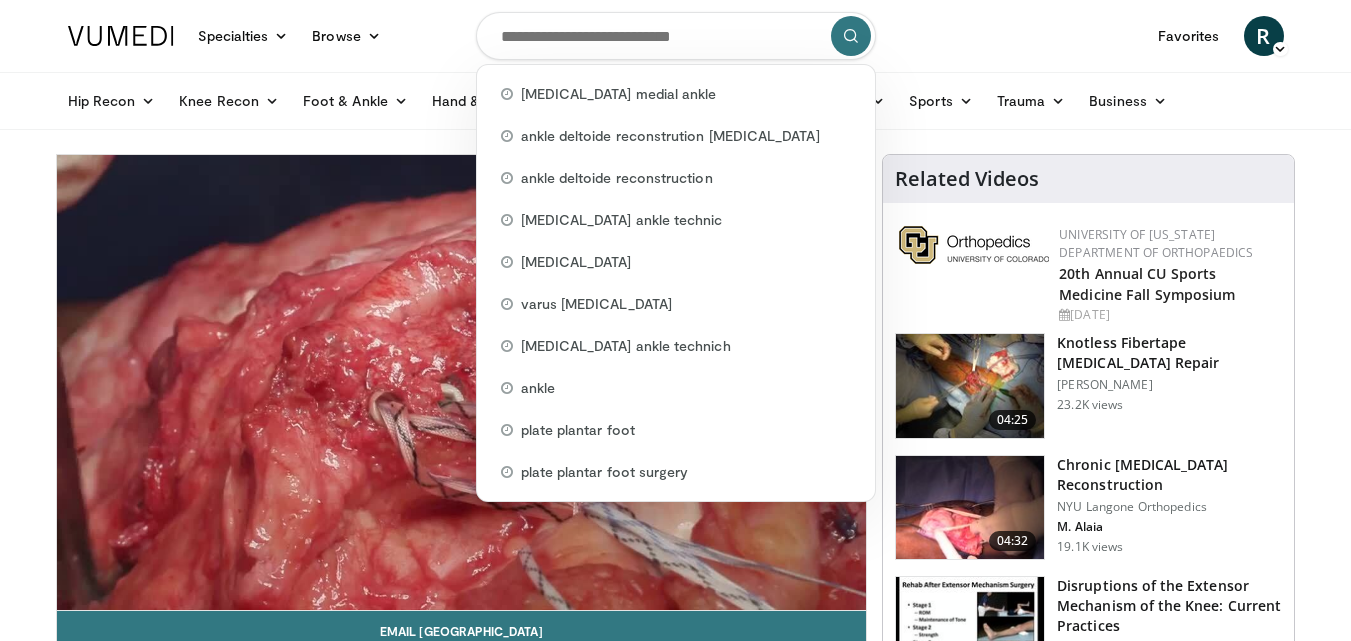 click on "Specialties
Adult & Family Medicine
Allergy, [MEDICAL_DATA], Immunology
Anesthesiology
Cardiology
Dental
Dermatology
Endocrinology
Gastroenterology & Hepatology
[MEDICAL_DATA]
Hematology & Oncology
[MEDICAL_DATA]
Nephrology
Neurology
[GEOGRAPHIC_DATA]
Obstetrics & Gynecology
Ophthalmology
Oral Maxillofacial
Orthopaedics
Otolaryngology
Pediatrics
Plastic Surgery
[GEOGRAPHIC_DATA]
Psychiatry
Pulmonology
Radiation Oncology
[MEDICAL_DATA]
Rheumatology
Urology
Browse
R" at bounding box center (676, 36) 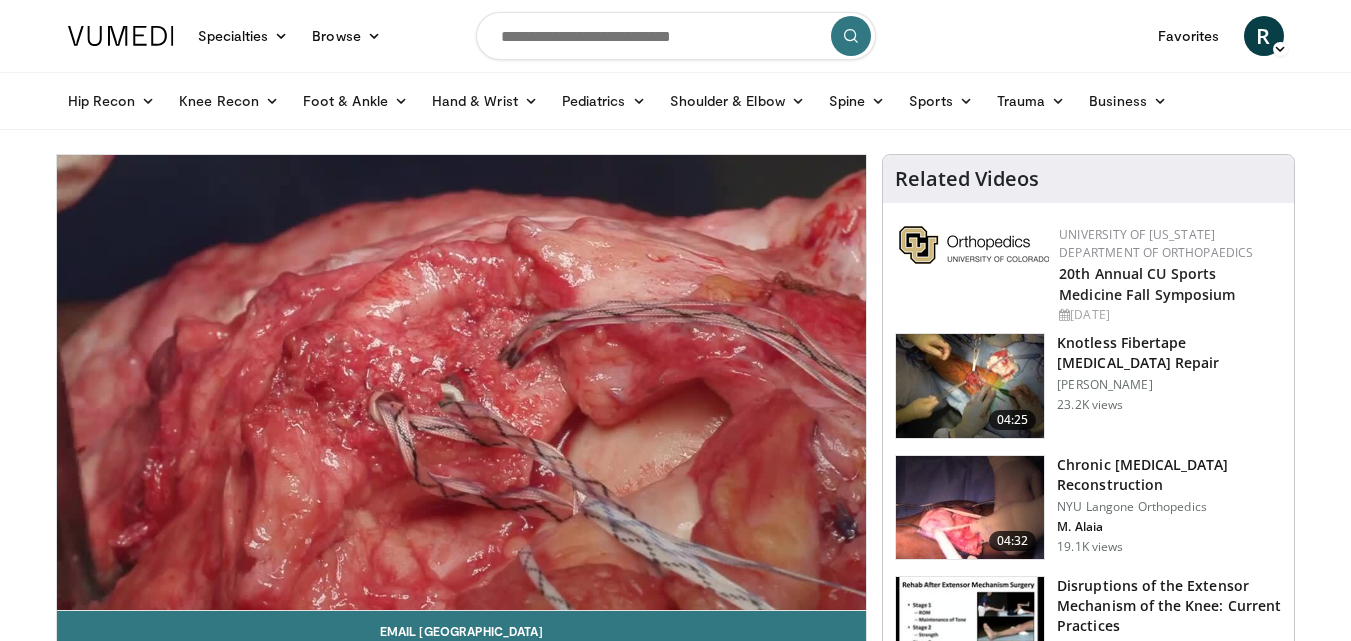 click at bounding box center [676, 36] 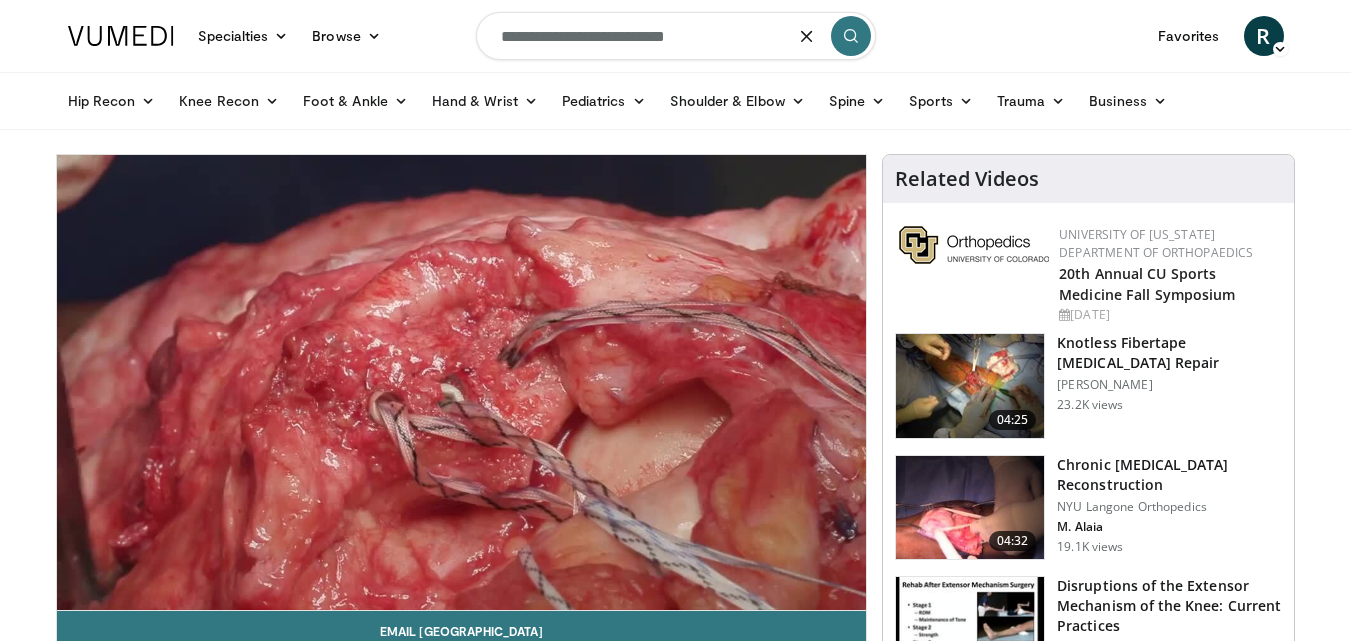 type on "**********" 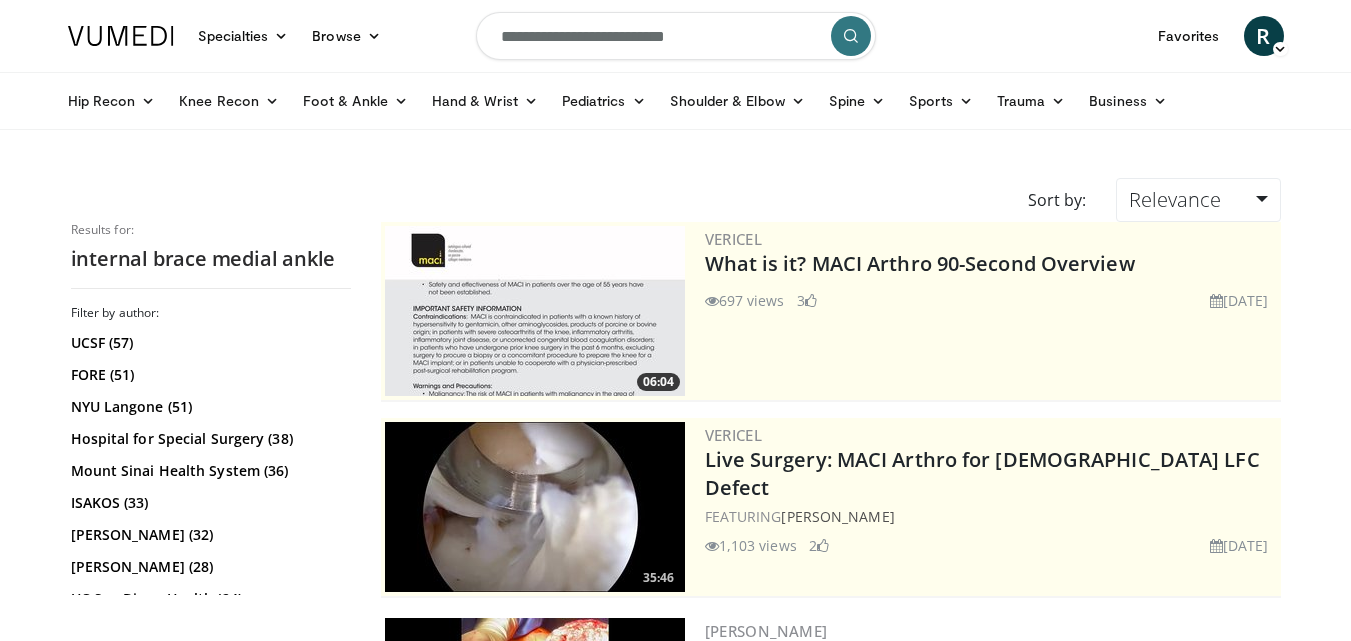 scroll, scrollTop: 0, scrollLeft: 0, axis: both 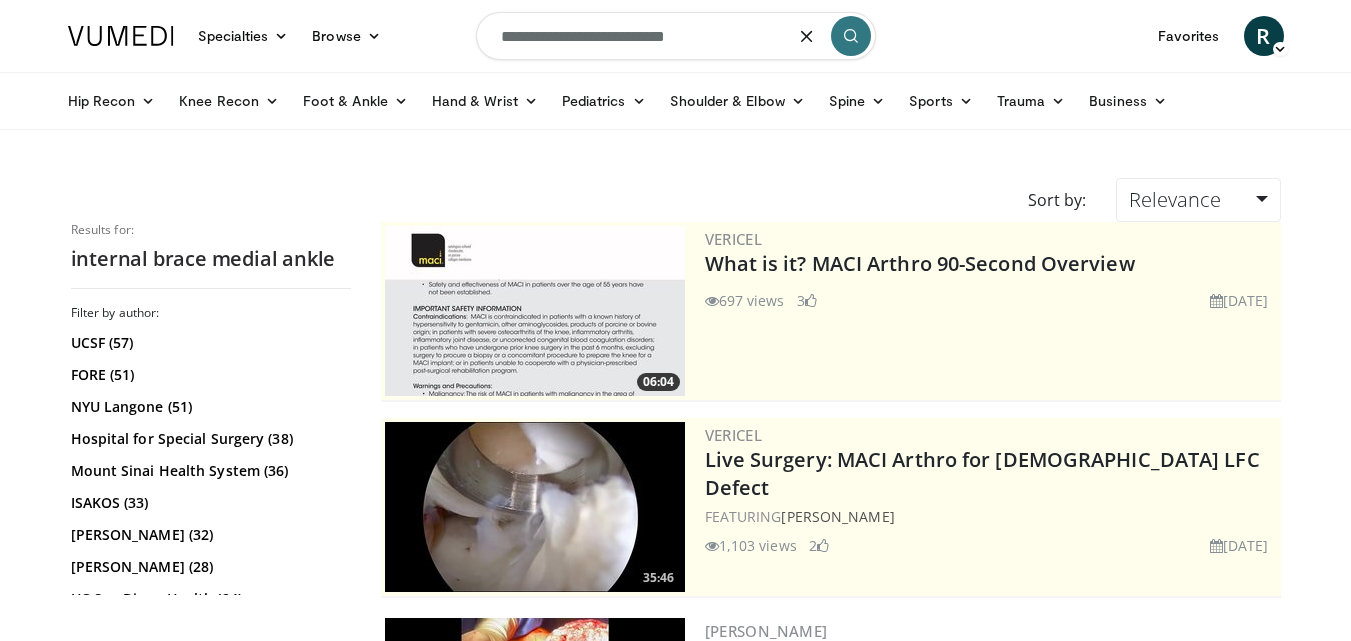 click on "**********" at bounding box center (676, 36) 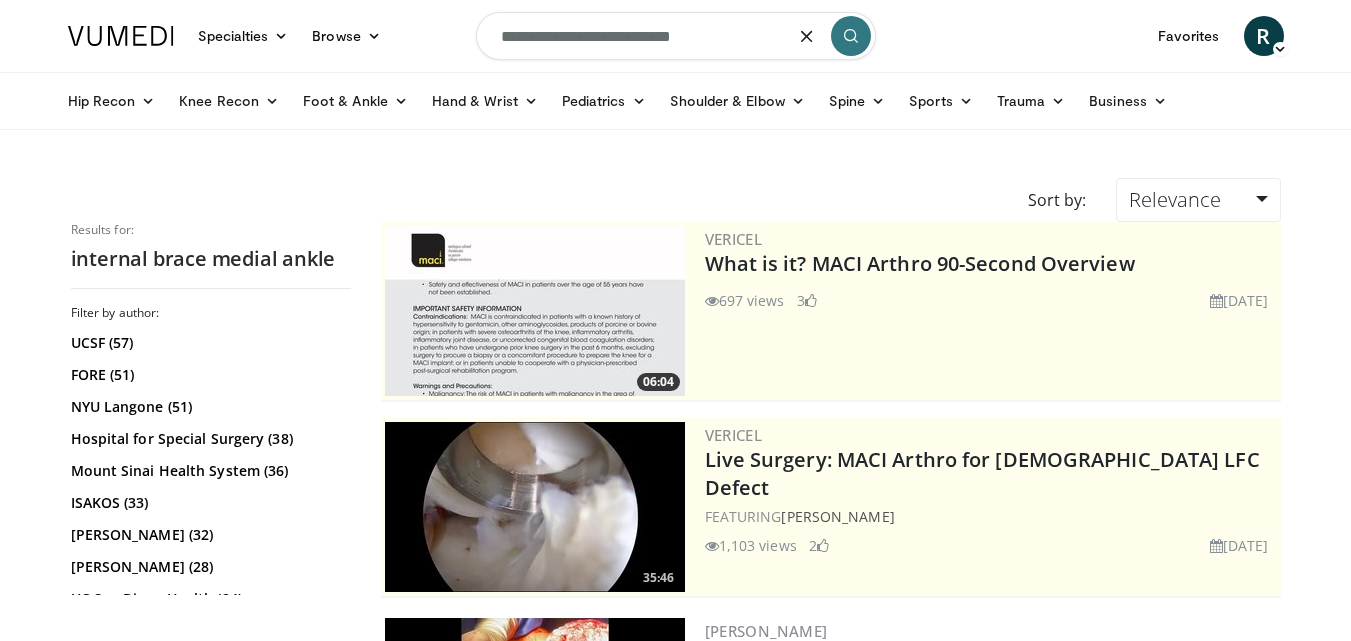 type on "**********" 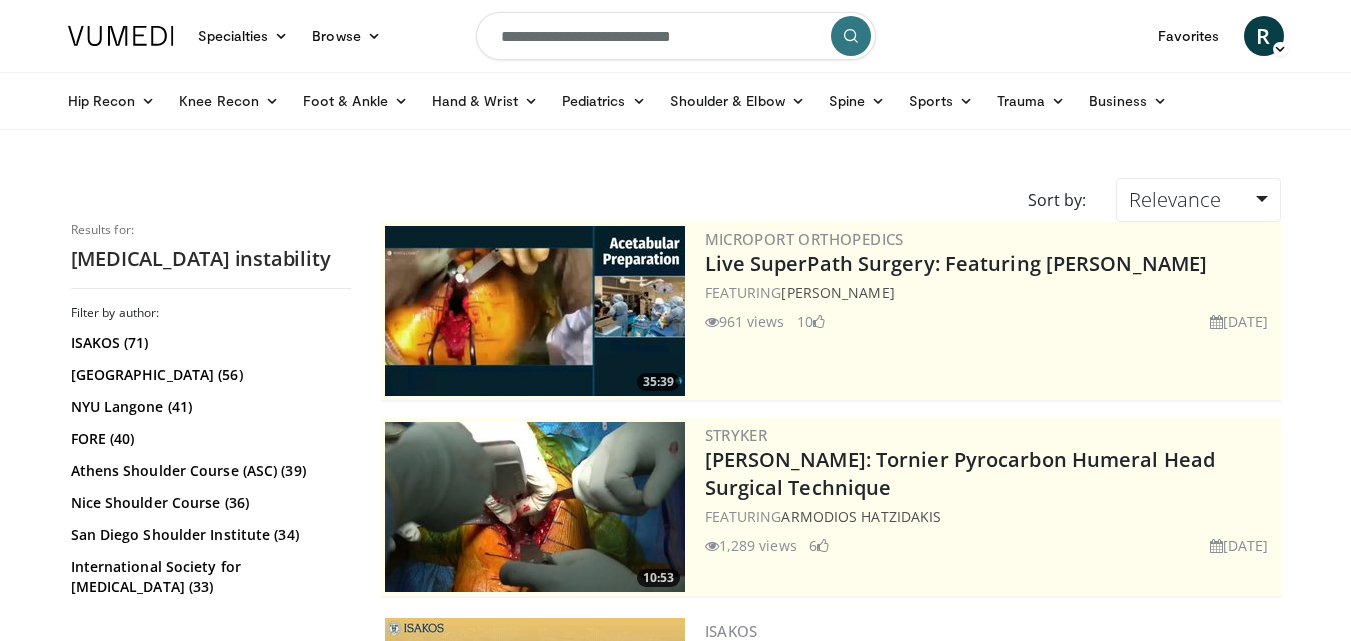 scroll, scrollTop: 0, scrollLeft: 0, axis: both 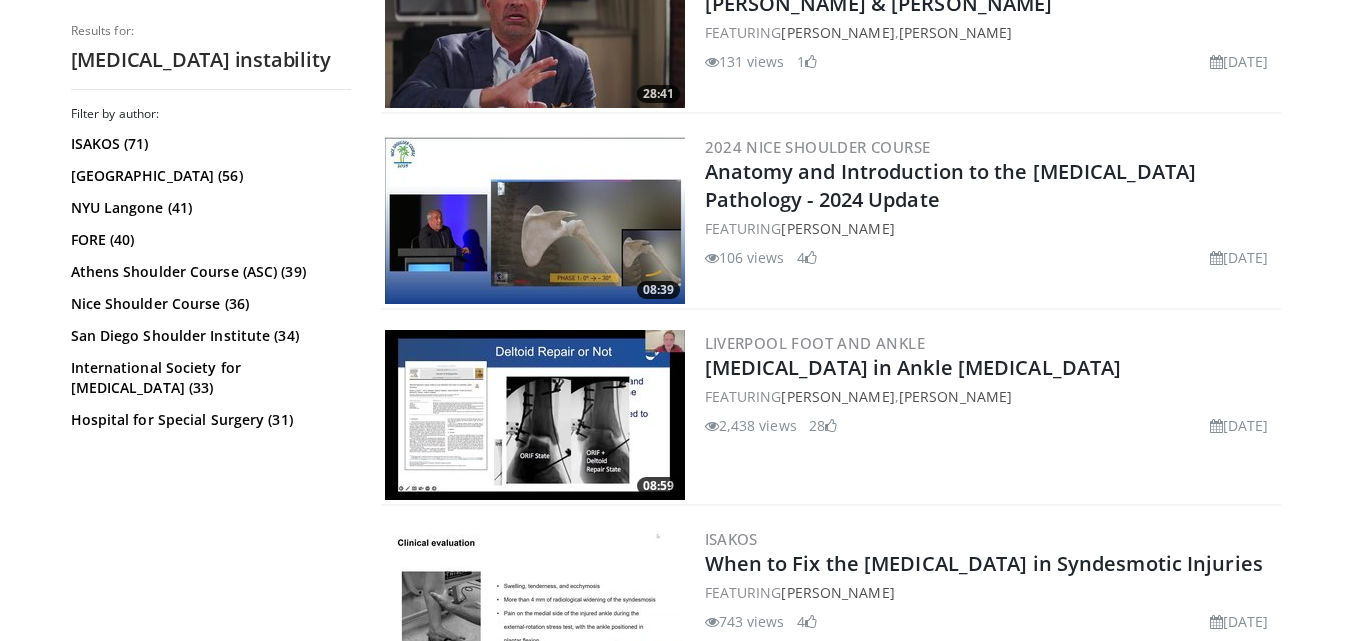 click at bounding box center [535, 415] 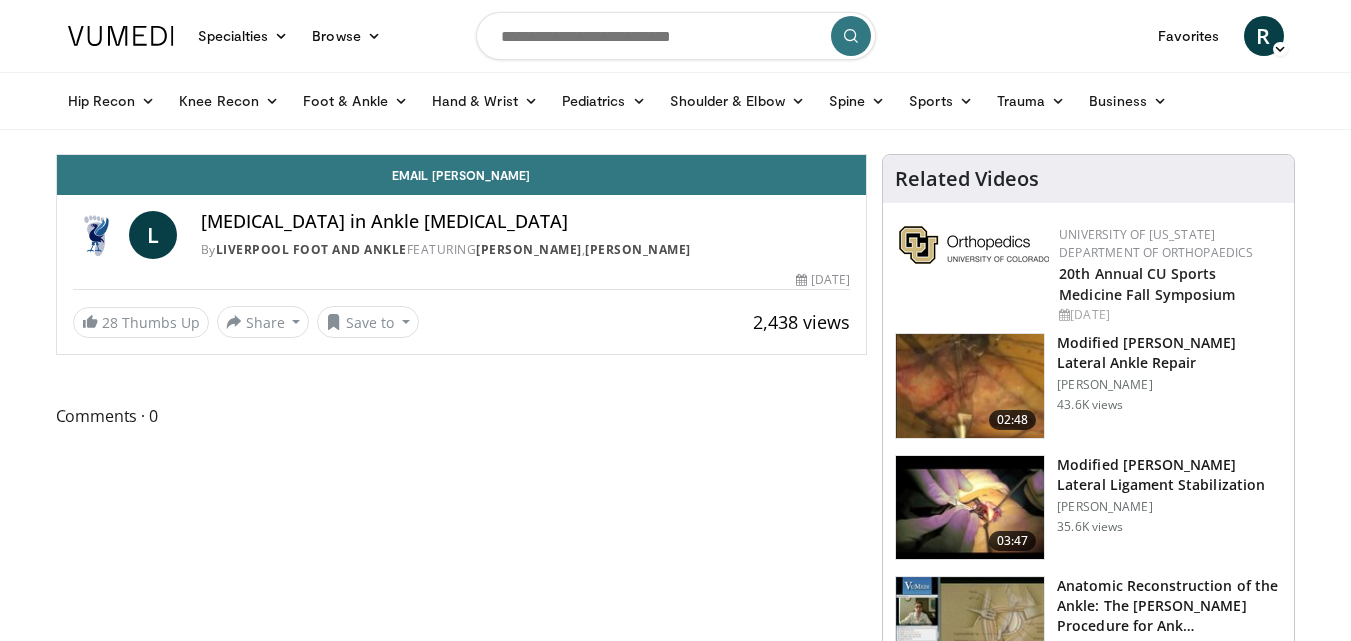 scroll, scrollTop: 0, scrollLeft: 0, axis: both 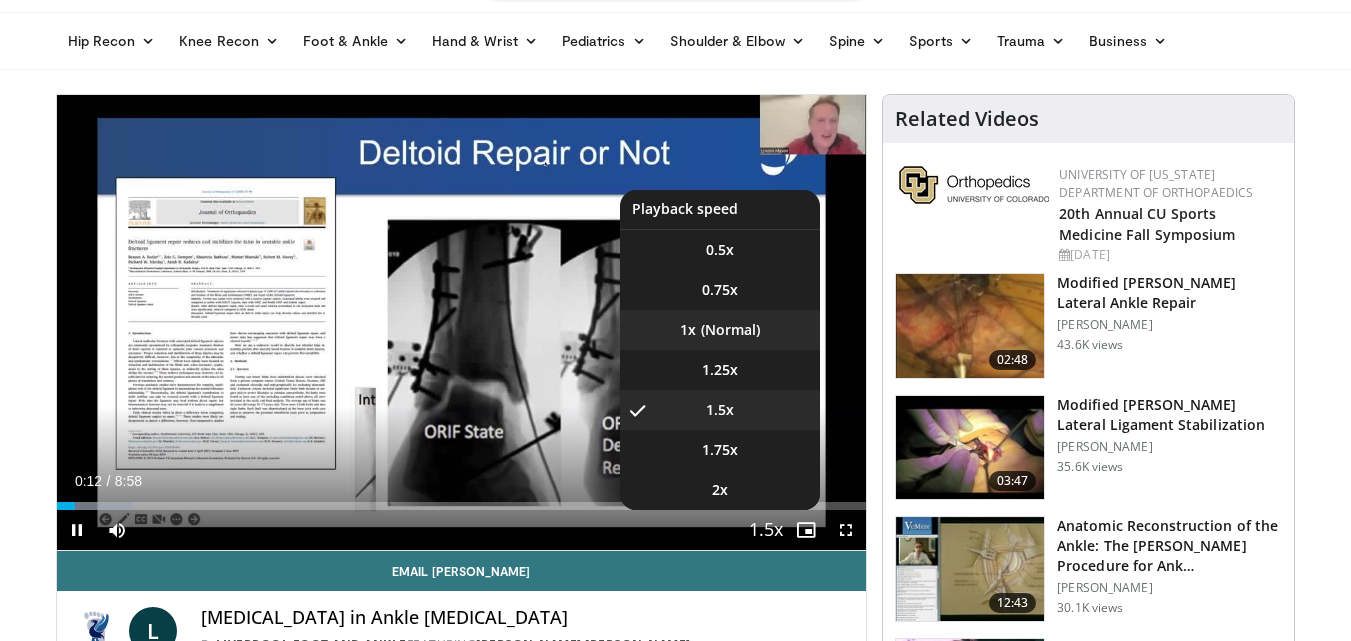 click on "1x" at bounding box center [720, 330] 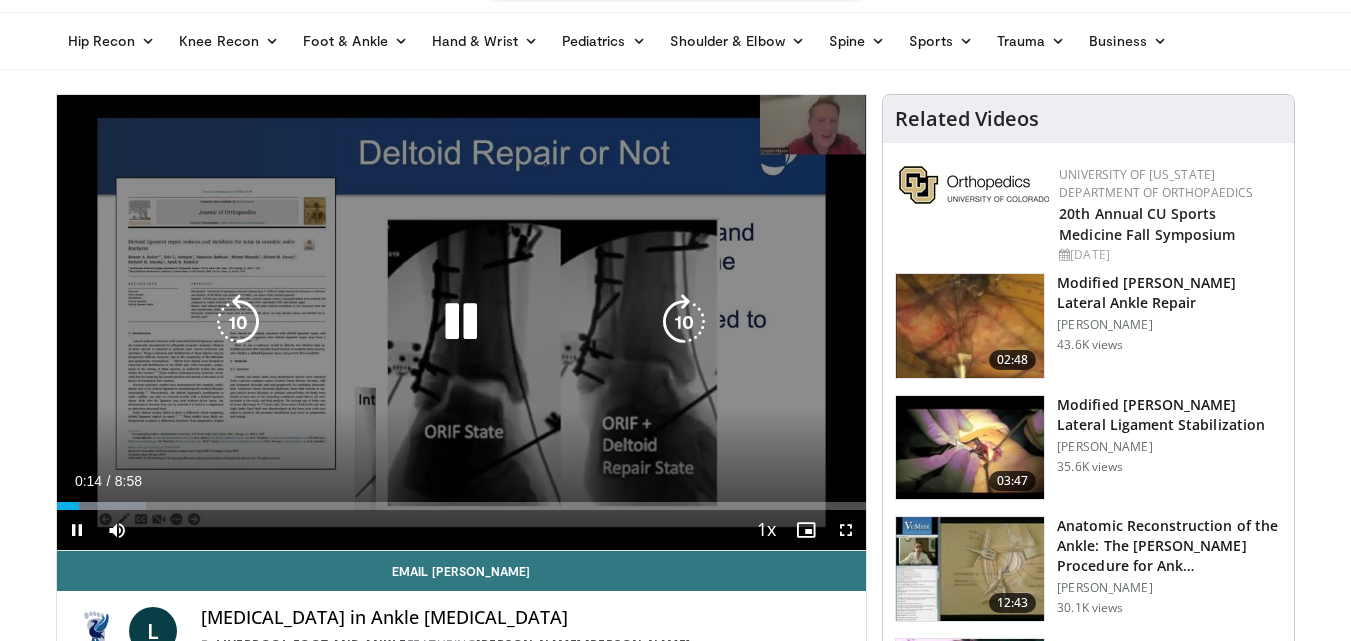 type 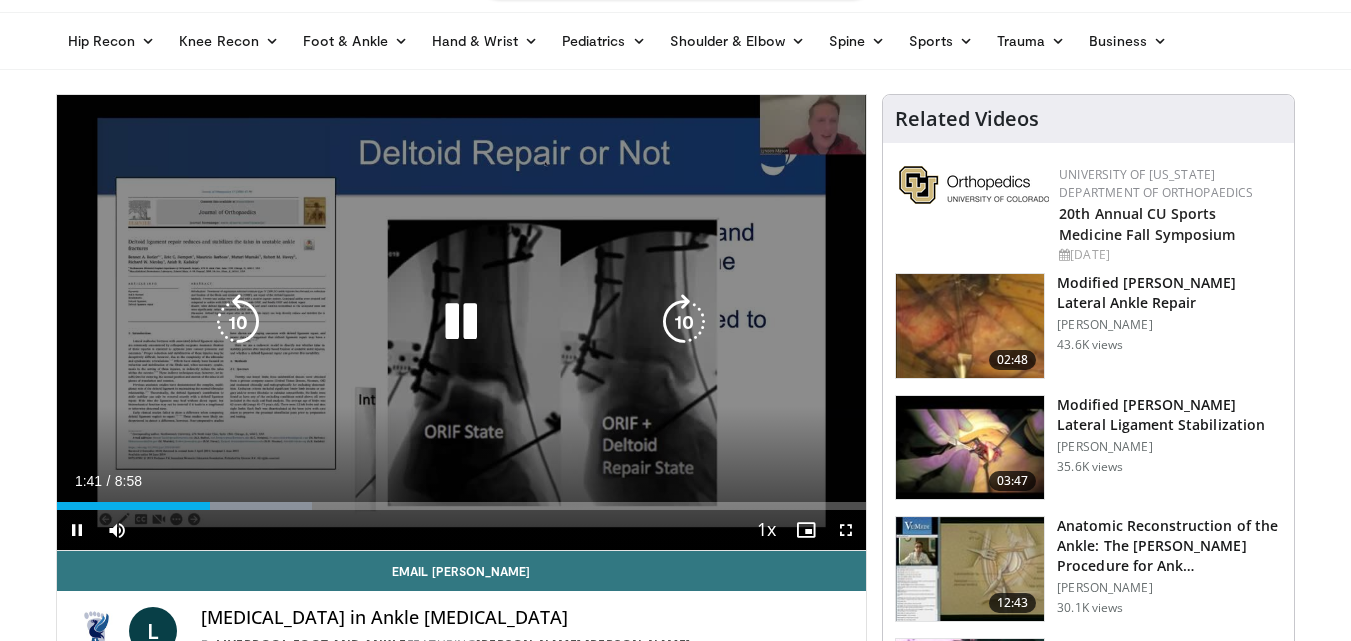 click at bounding box center (461, 322) 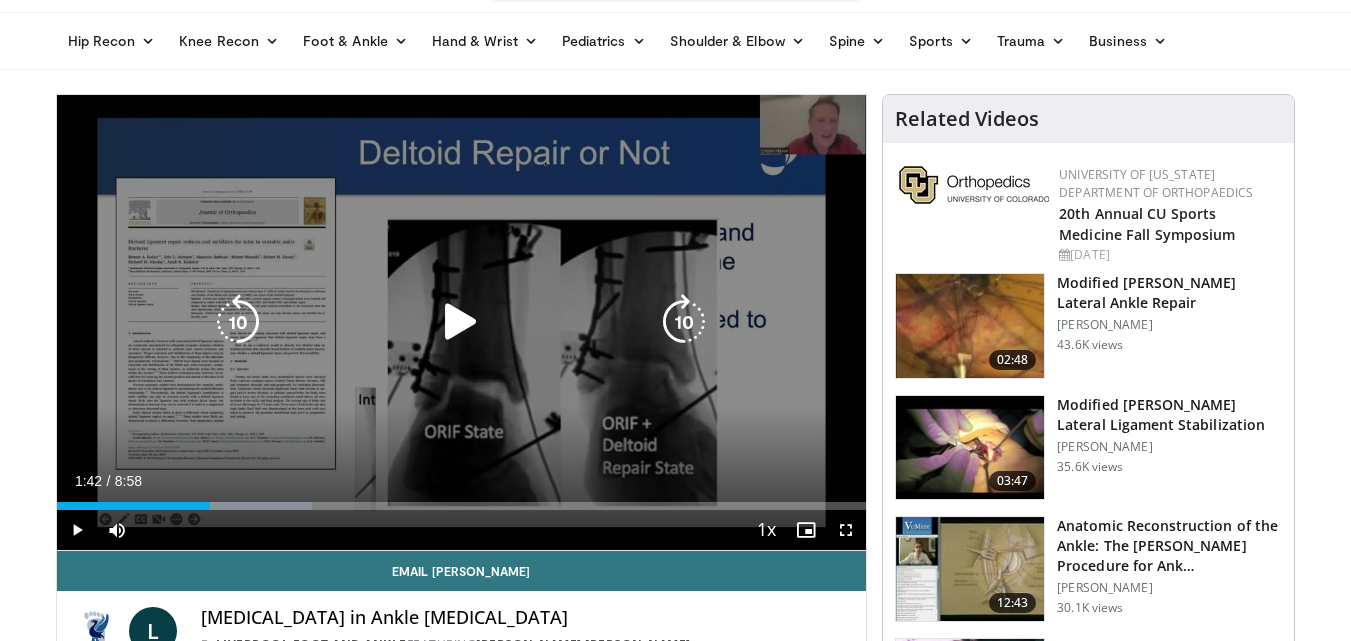 click at bounding box center (461, 322) 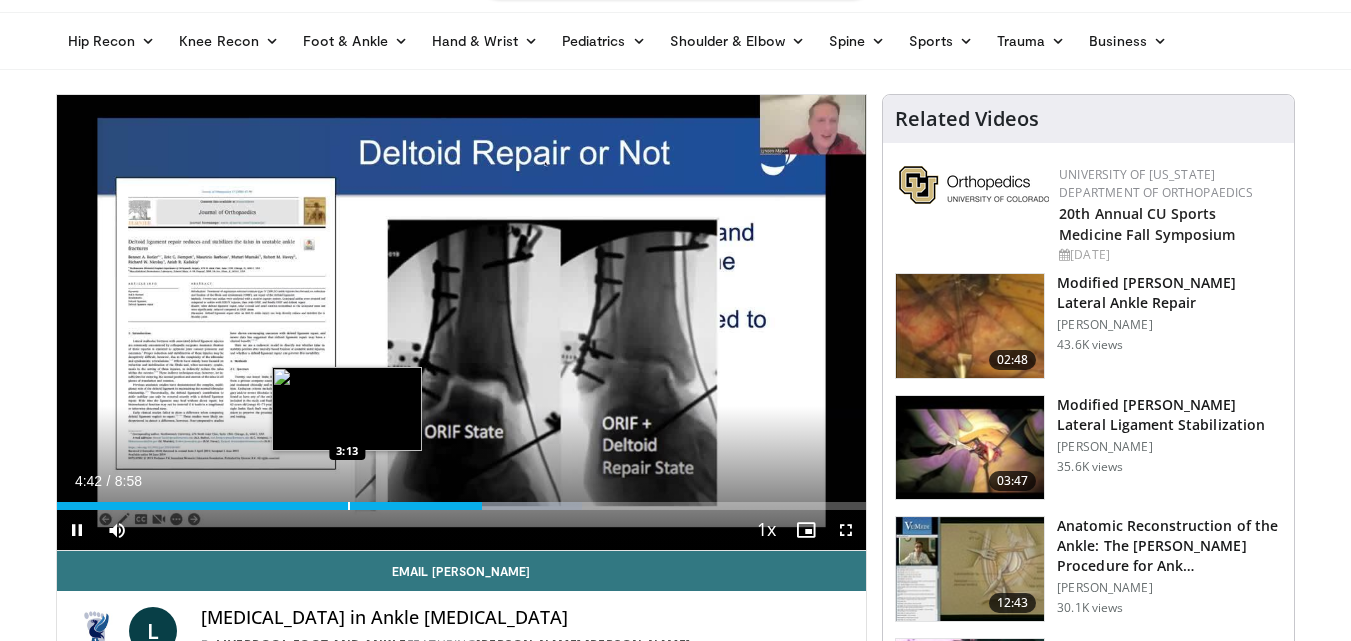 click at bounding box center (349, 506) 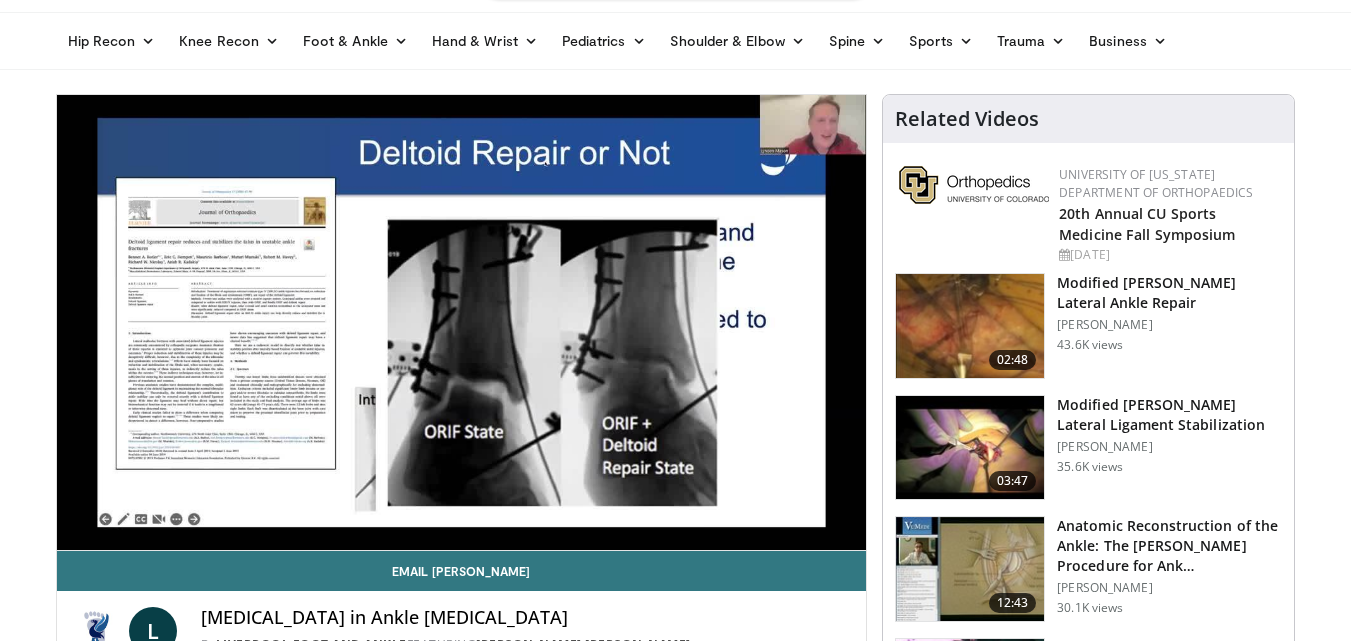 type 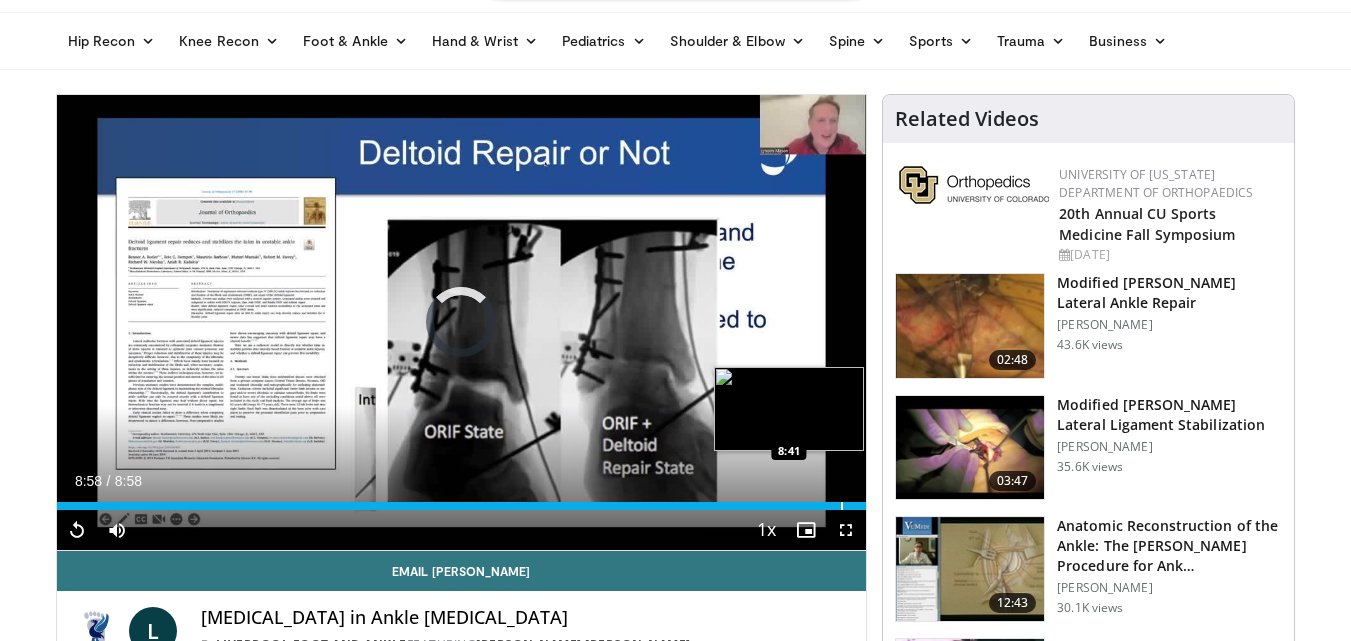 click on "Loaded :  100.00% 8:58 8:41" at bounding box center (462, 500) 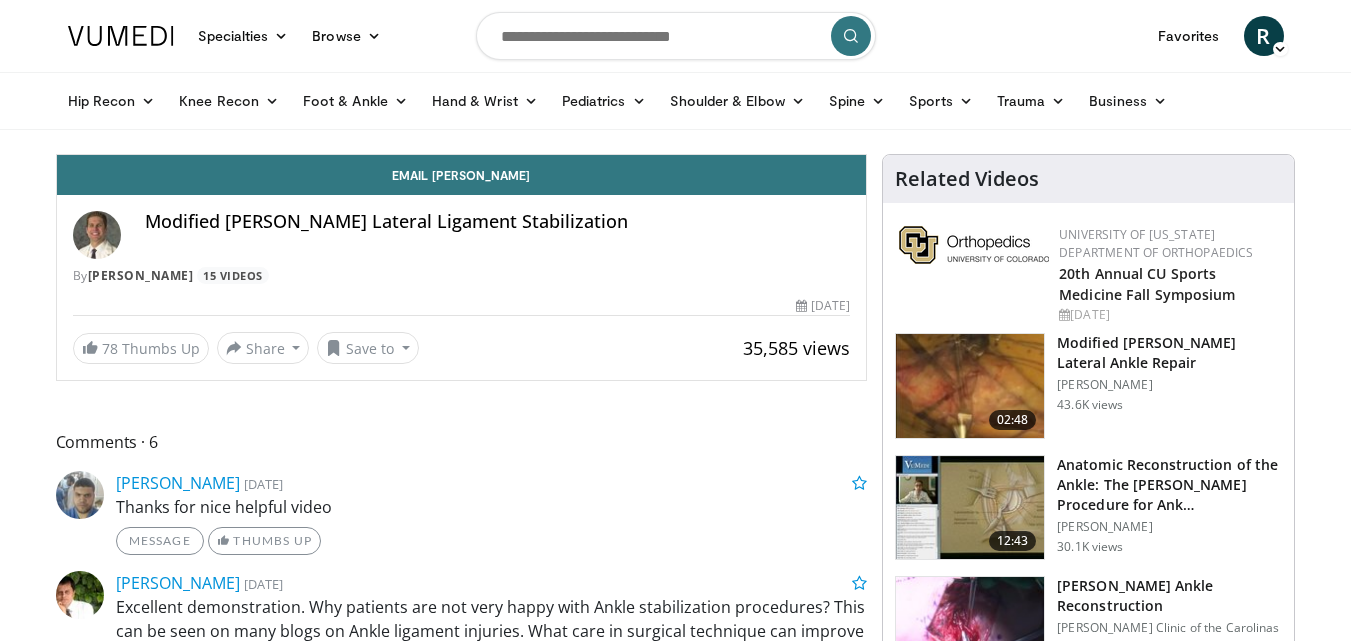 scroll, scrollTop: 0, scrollLeft: 0, axis: both 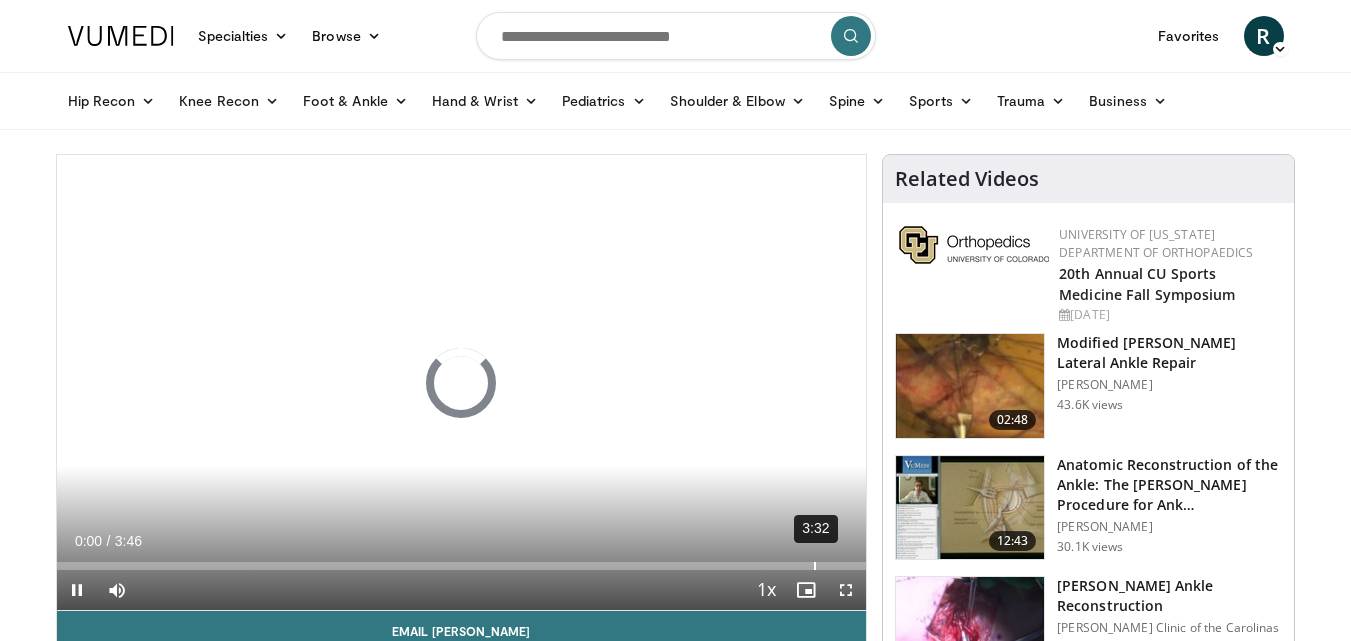 click on "3:32" at bounding box center (815, 566) 